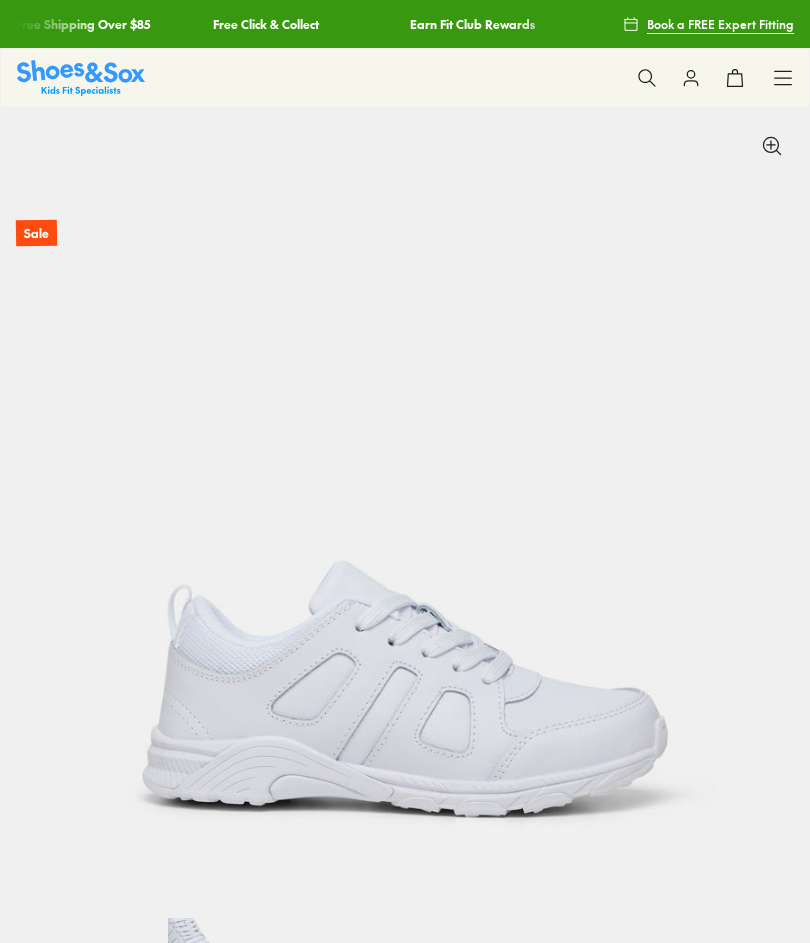 scroll, scrollTop: 0, scrollLeft: 0, axis: both 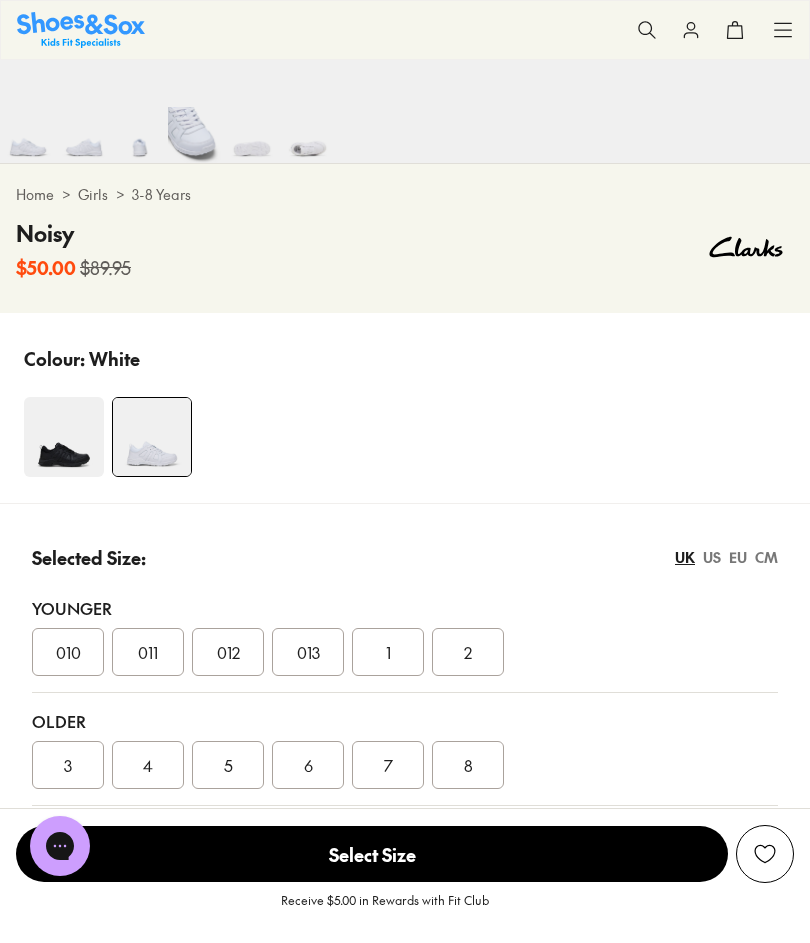 click on "4" at bounding box center (148, 765) 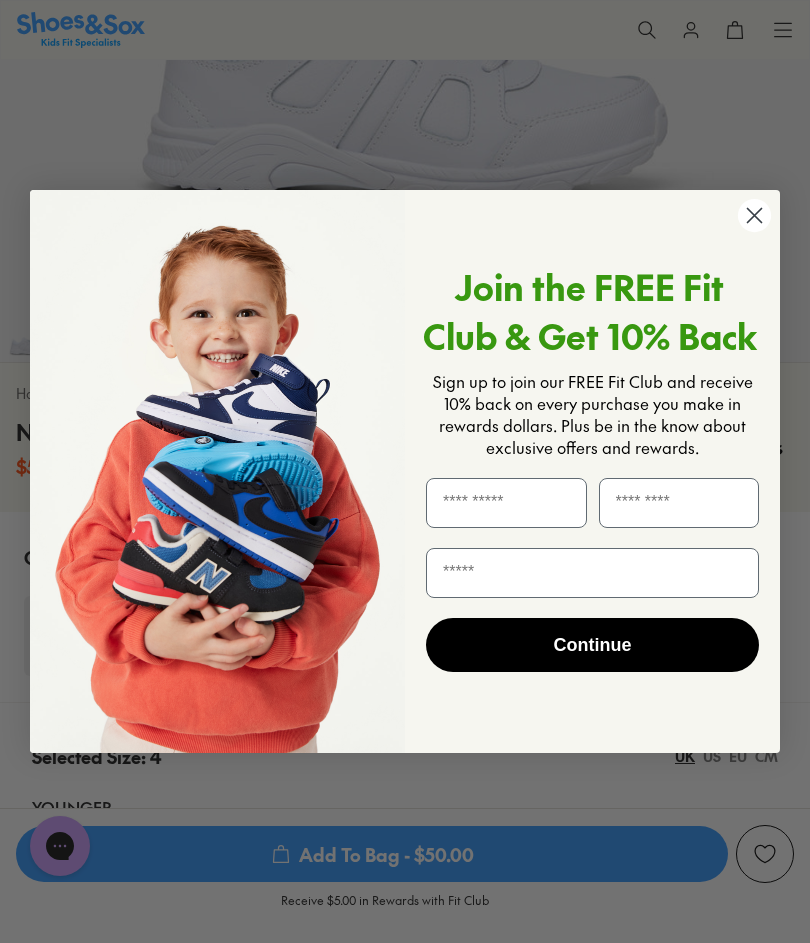 scroll, scrollTop: 609, scrollLeft: 0, axis: vertical 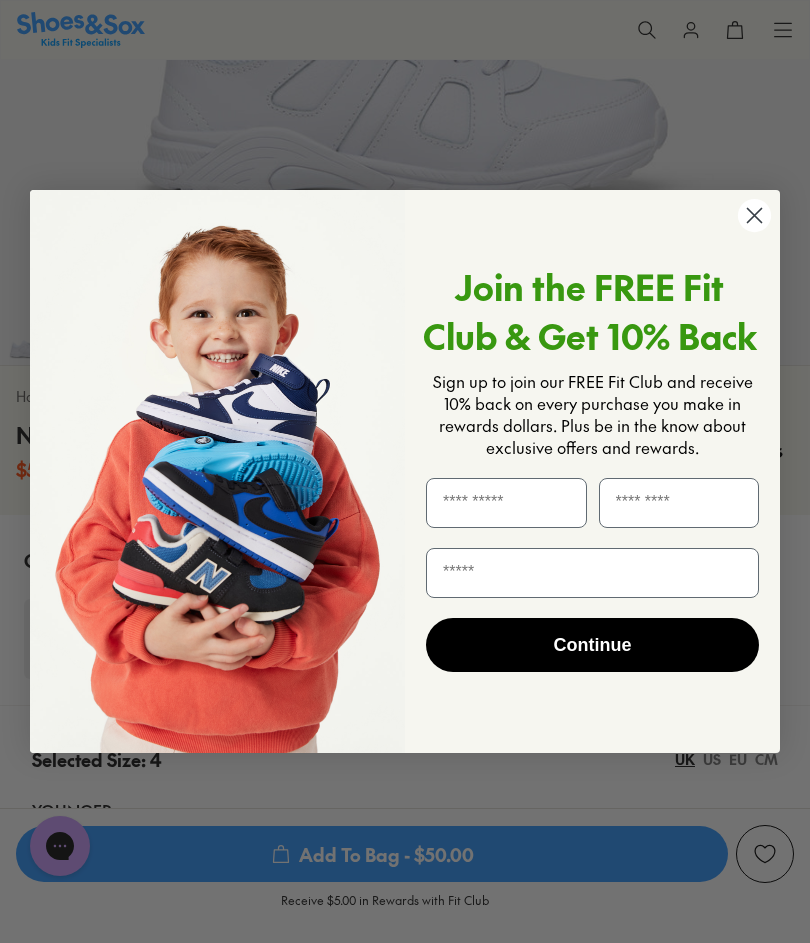 click 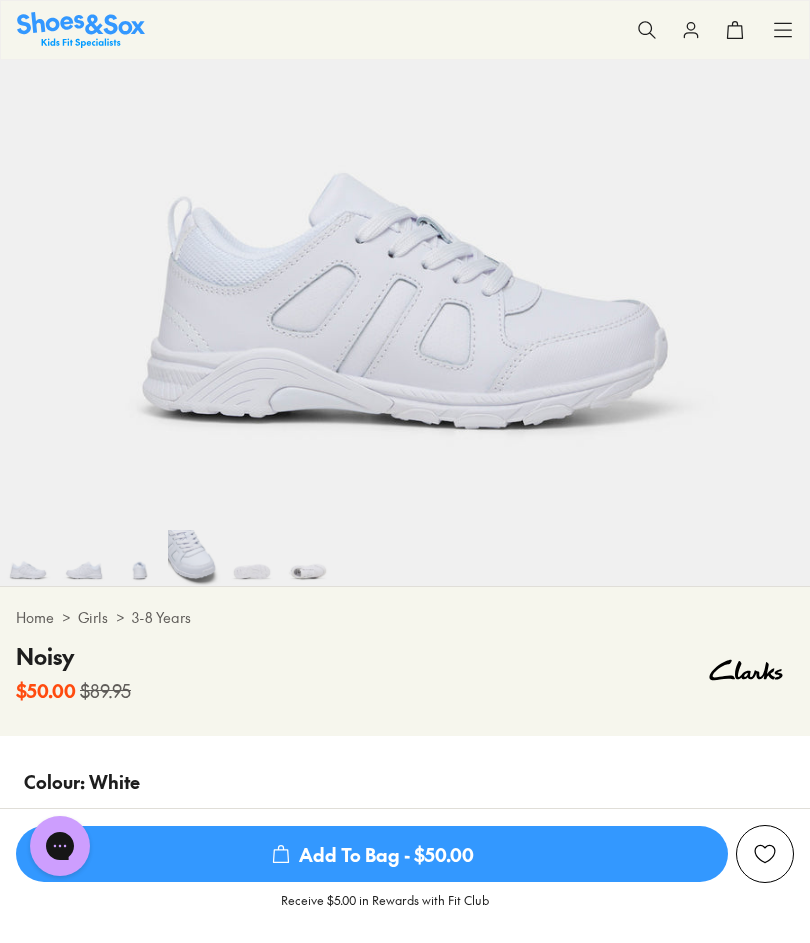 scroll, scrollTop: 373, scrollLeft: 0, axis: vertical 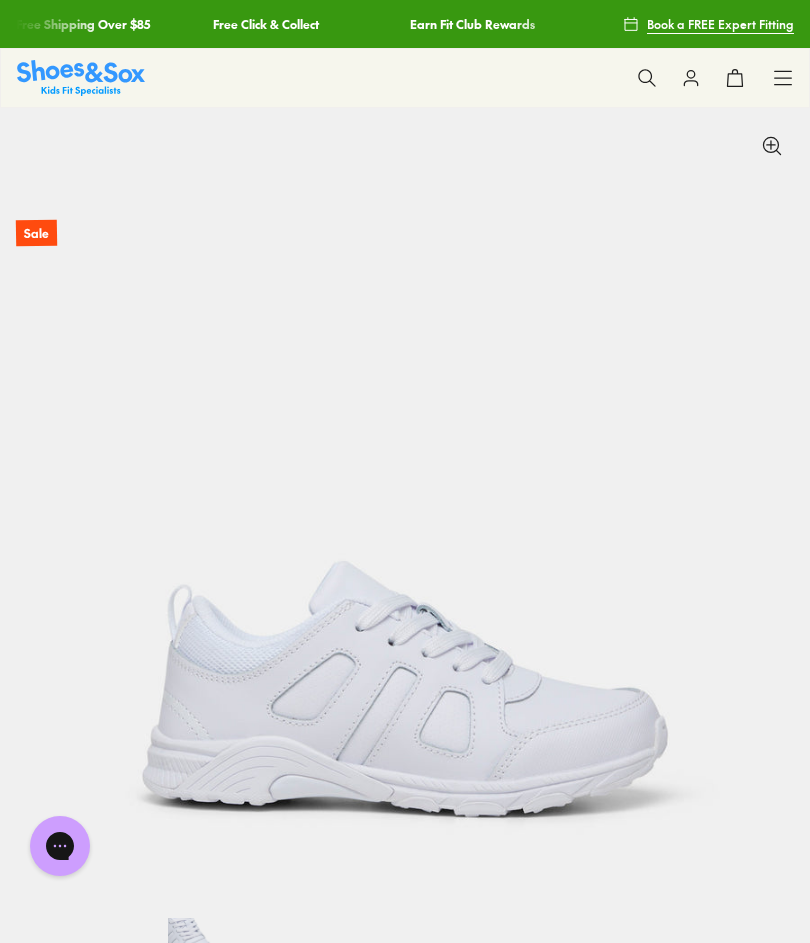 click 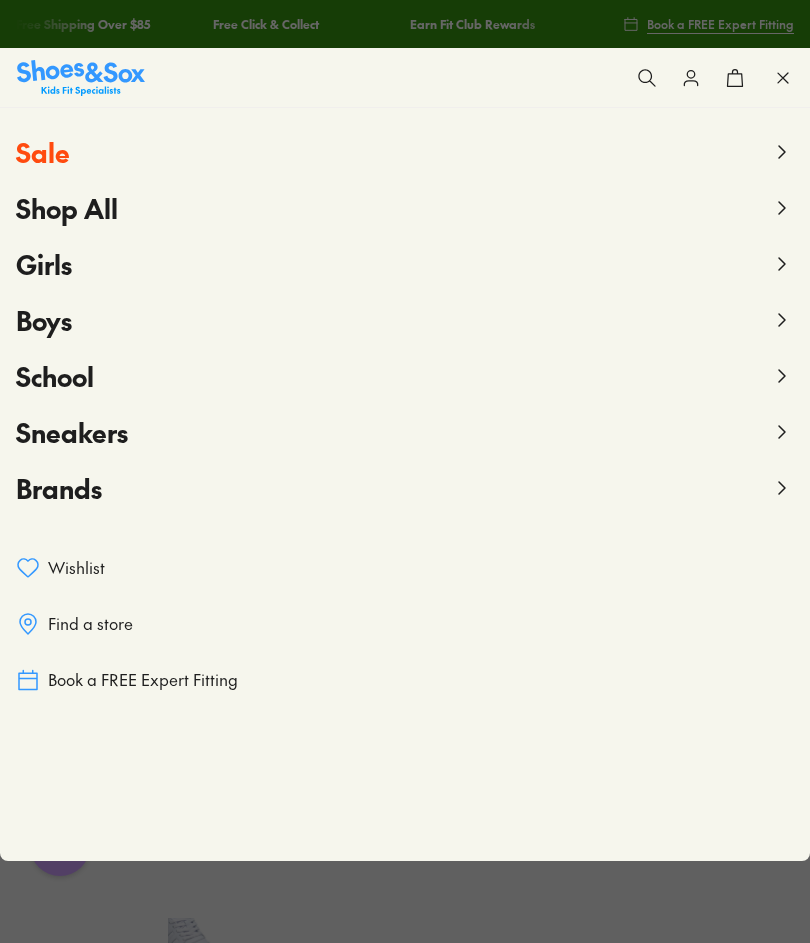 click on "Find a store" at bounding box center (90, 624) 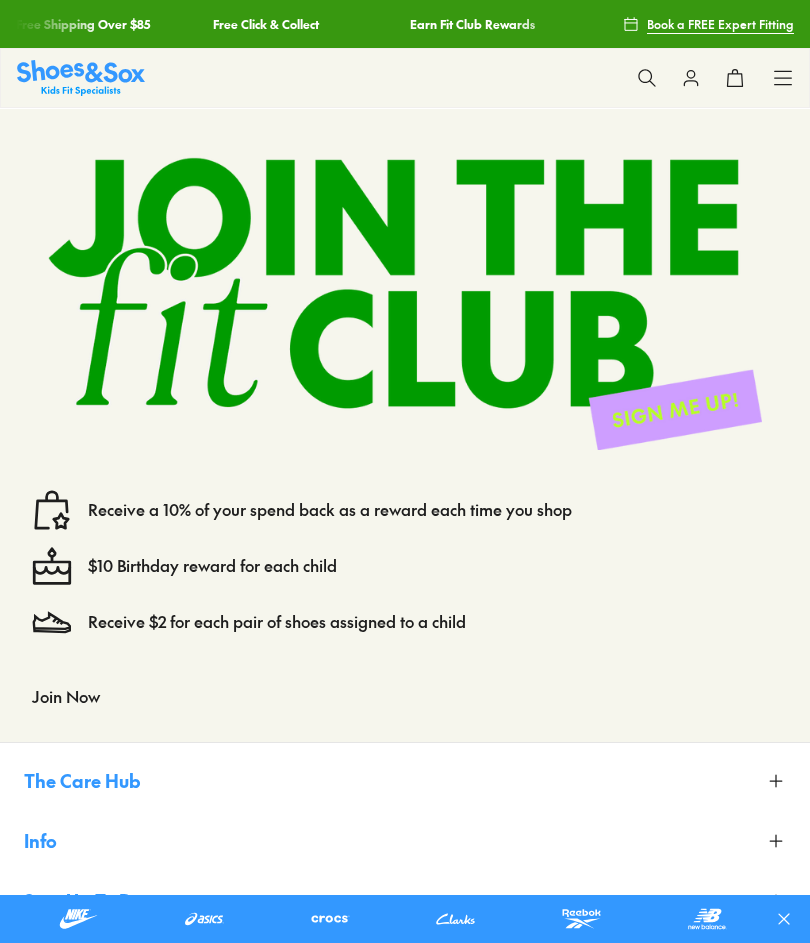 scroll, scrollTop: 0, scrollLeft: 0, axis: both 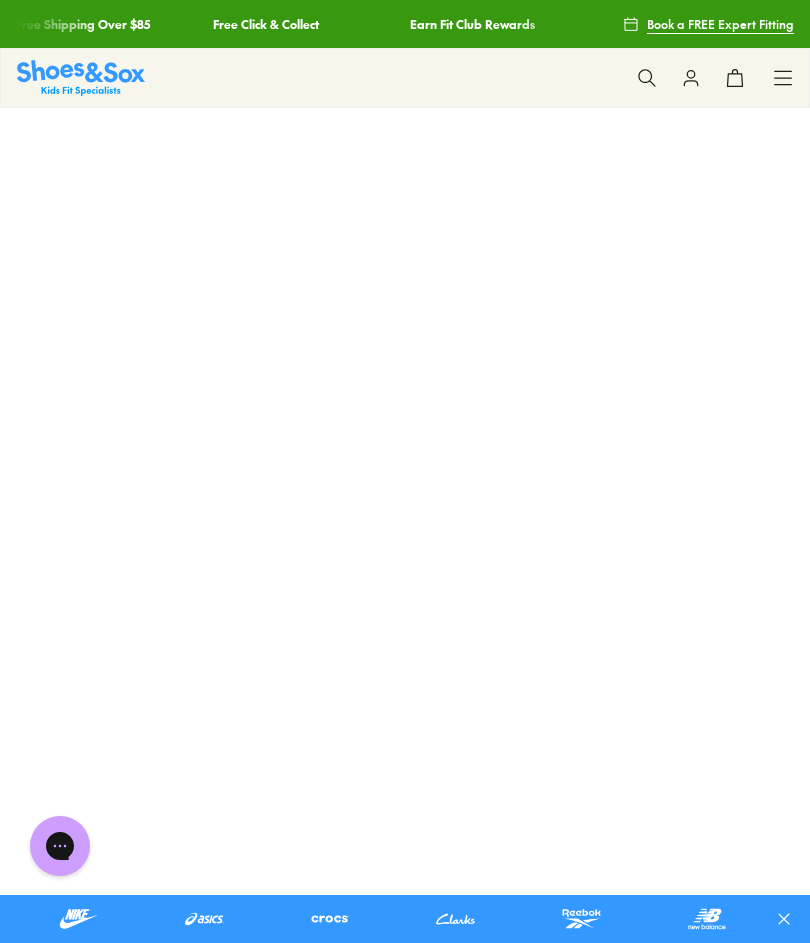 click 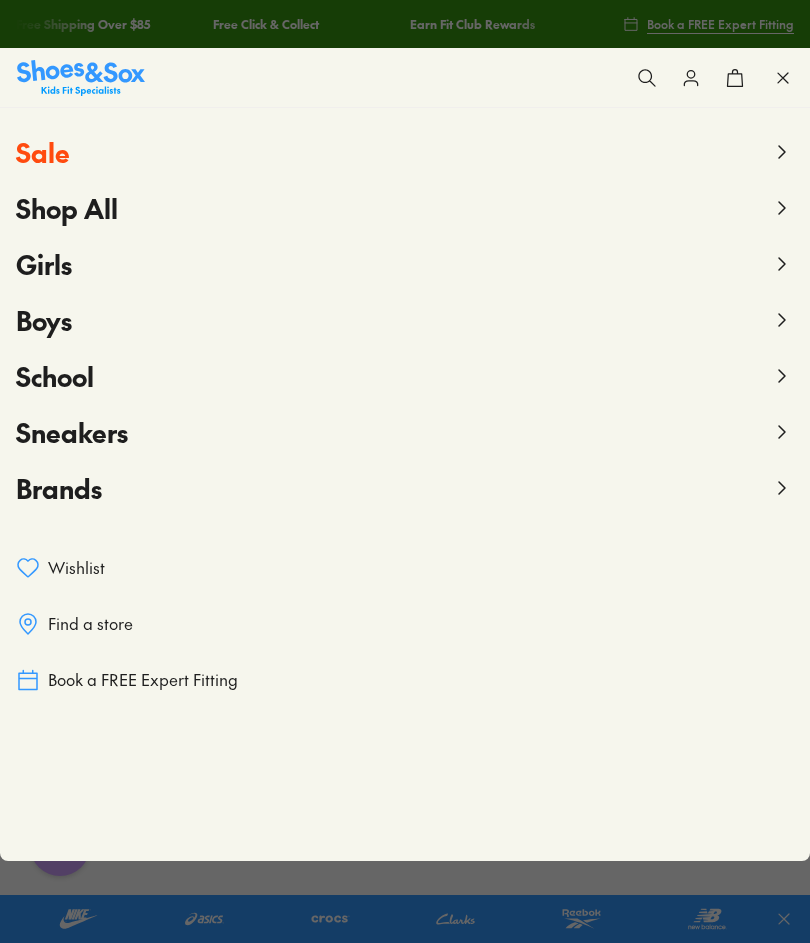 click 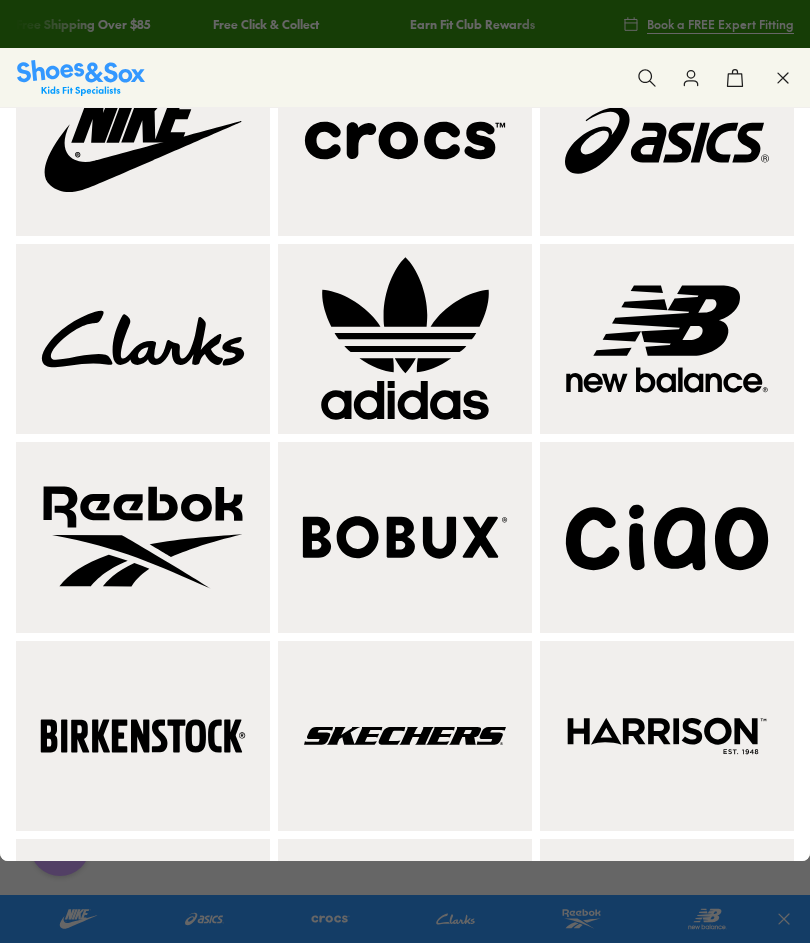 scroll, scrollTop: 198, scrollLeft: 0, axis: vertical 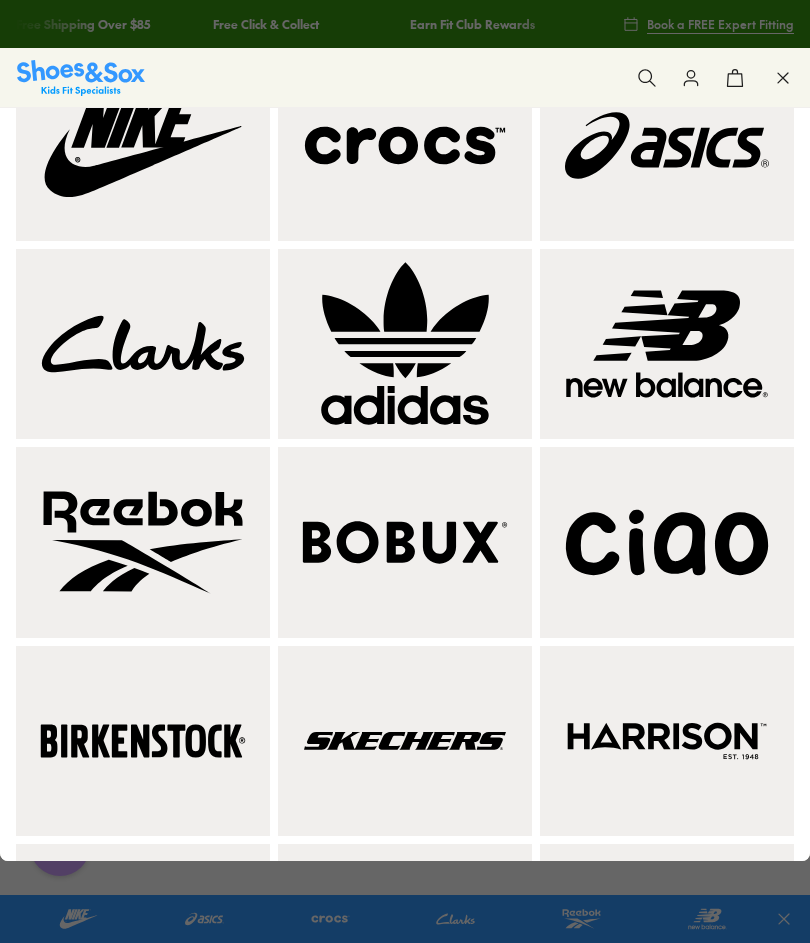 click at bounding box center (667, 145) 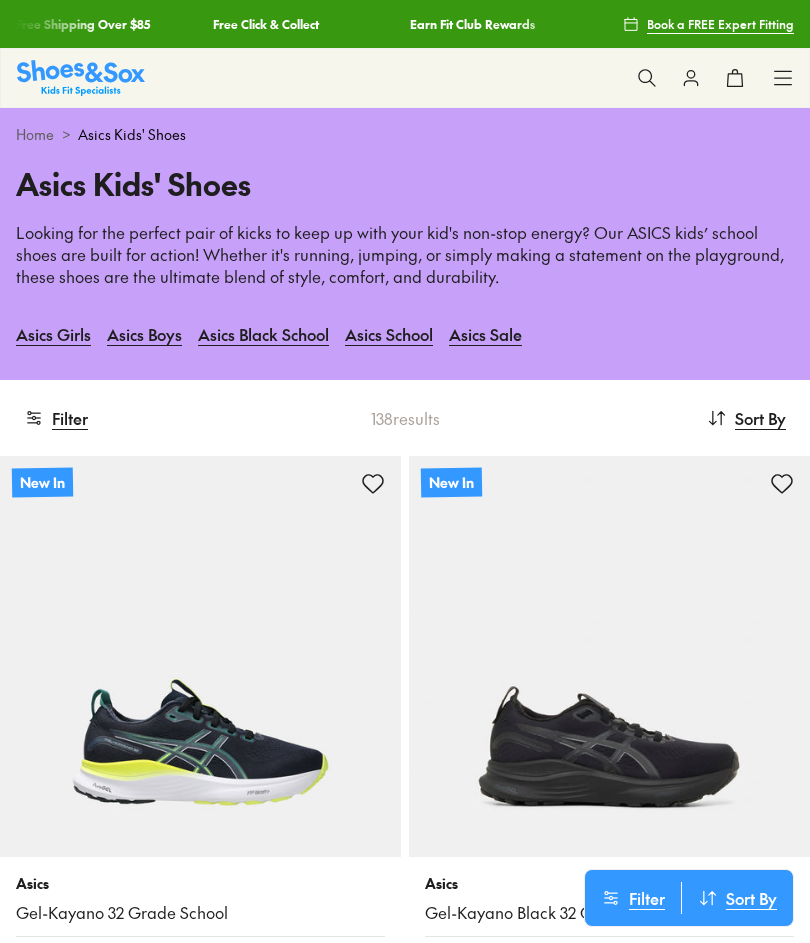 scroll, scrollTop: 0, scrollLeft: 0, axis: both 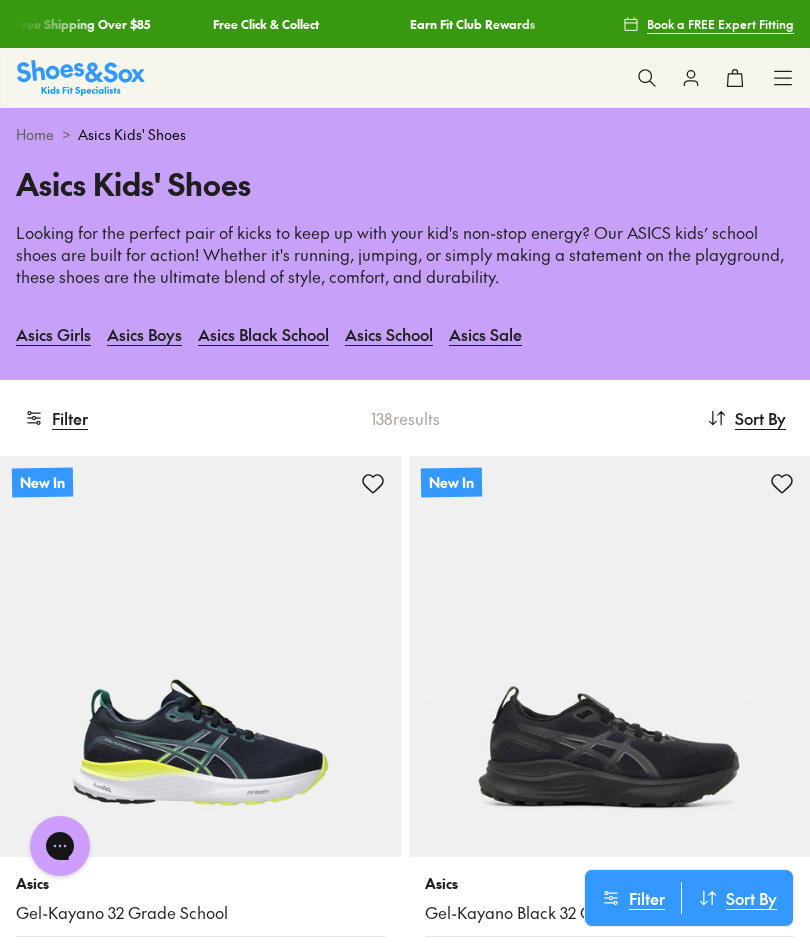 click on "Sort By" at bounding box center (760, 418) 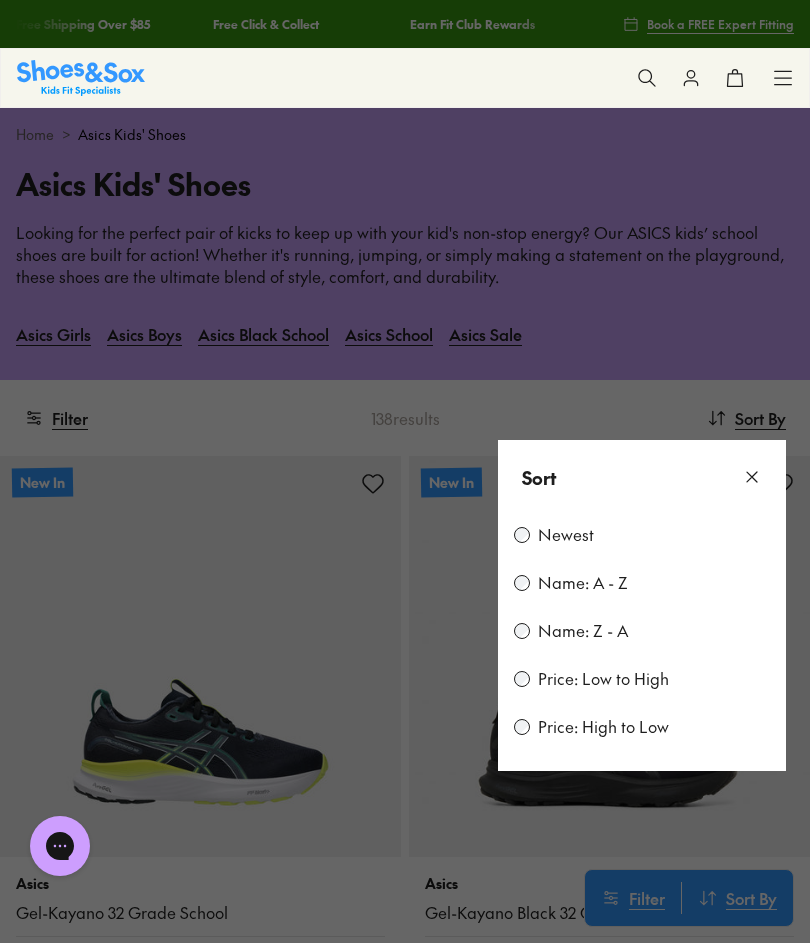 scroll, scrollTop: 353, scrollLeft: 0, axis: vertical 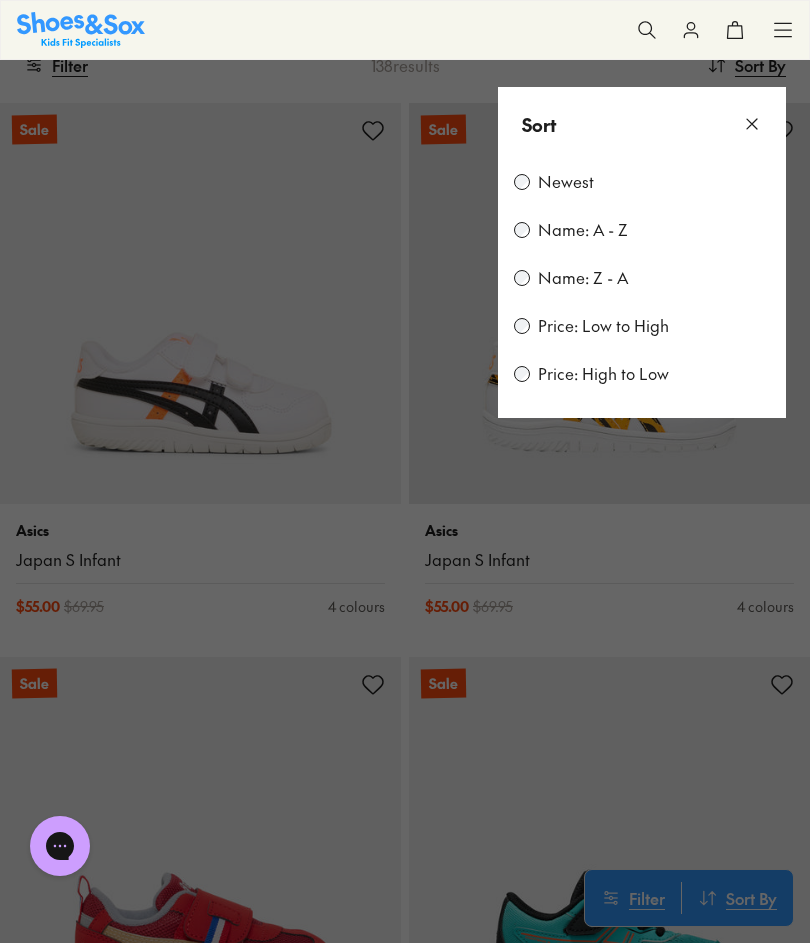 click at bounding box center [405, 471] 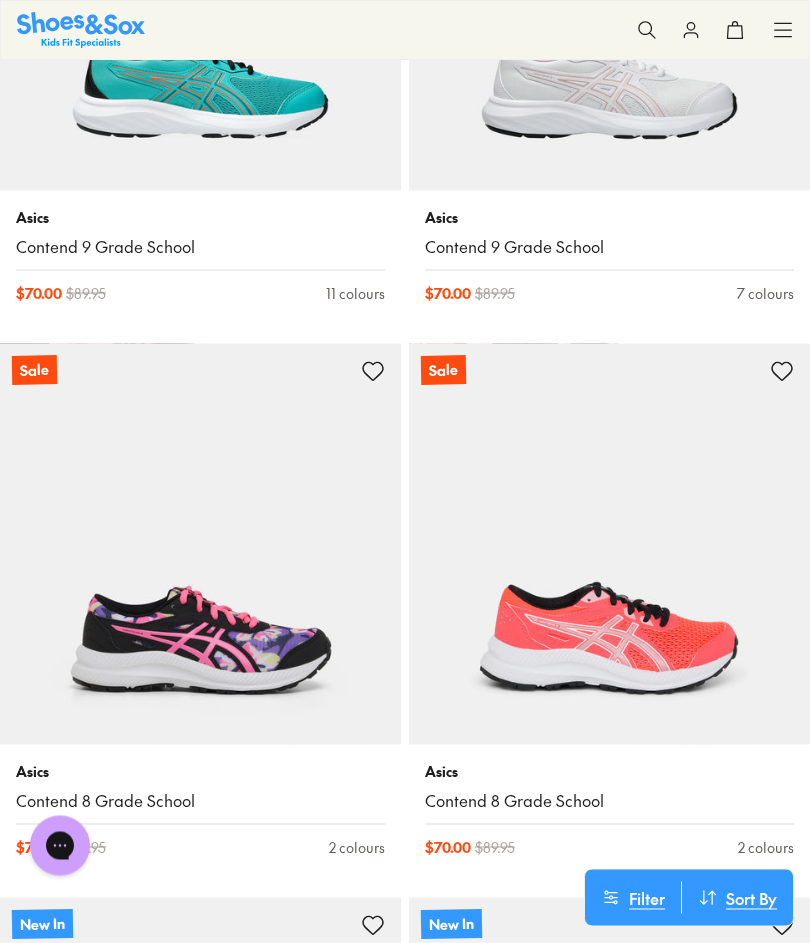 scroll, scrollTop: 7876, scrollLeft: 0, axis: vertical 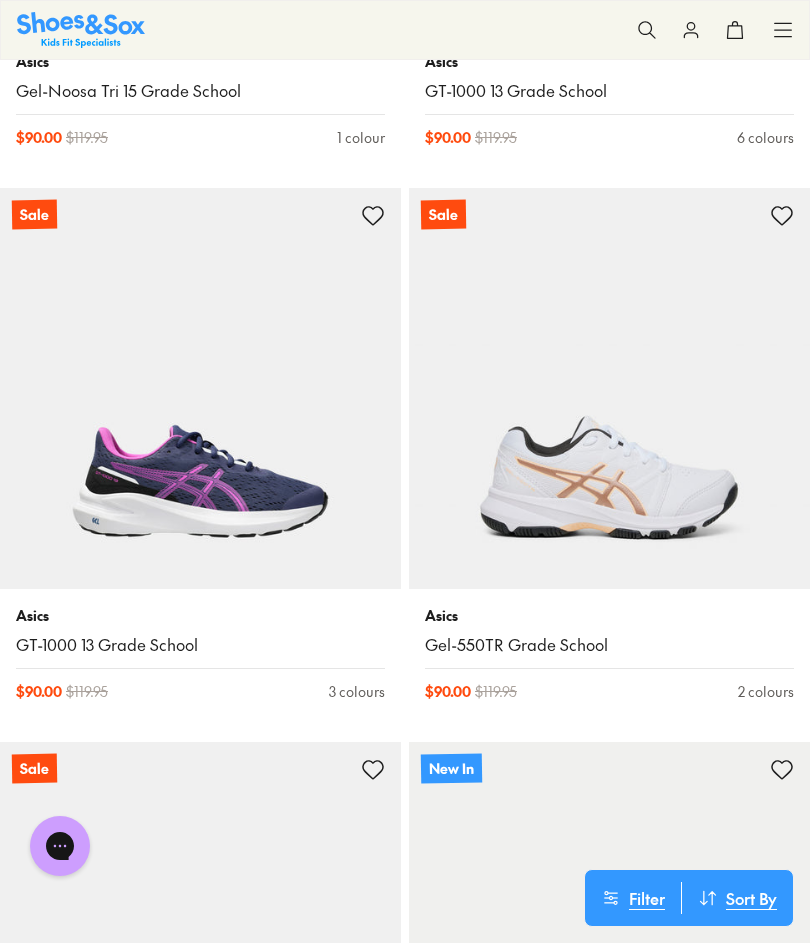 click at bounding box center (609, 388) 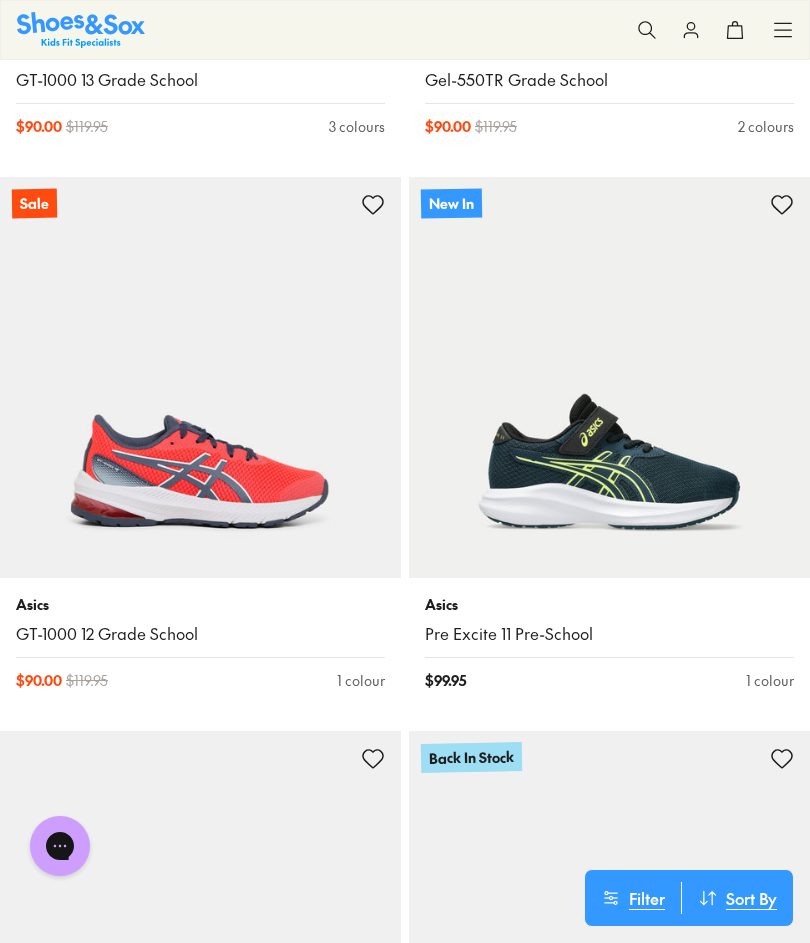 scroll, scrollTop: 26795, scrollLeft: 0, axis: vertical 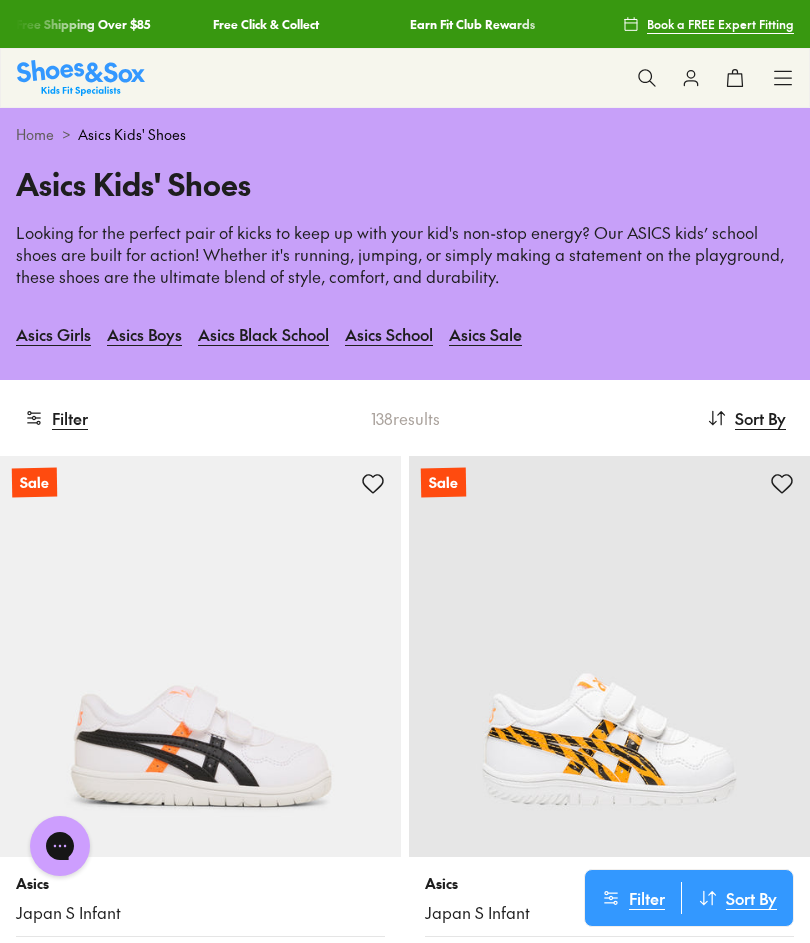 click 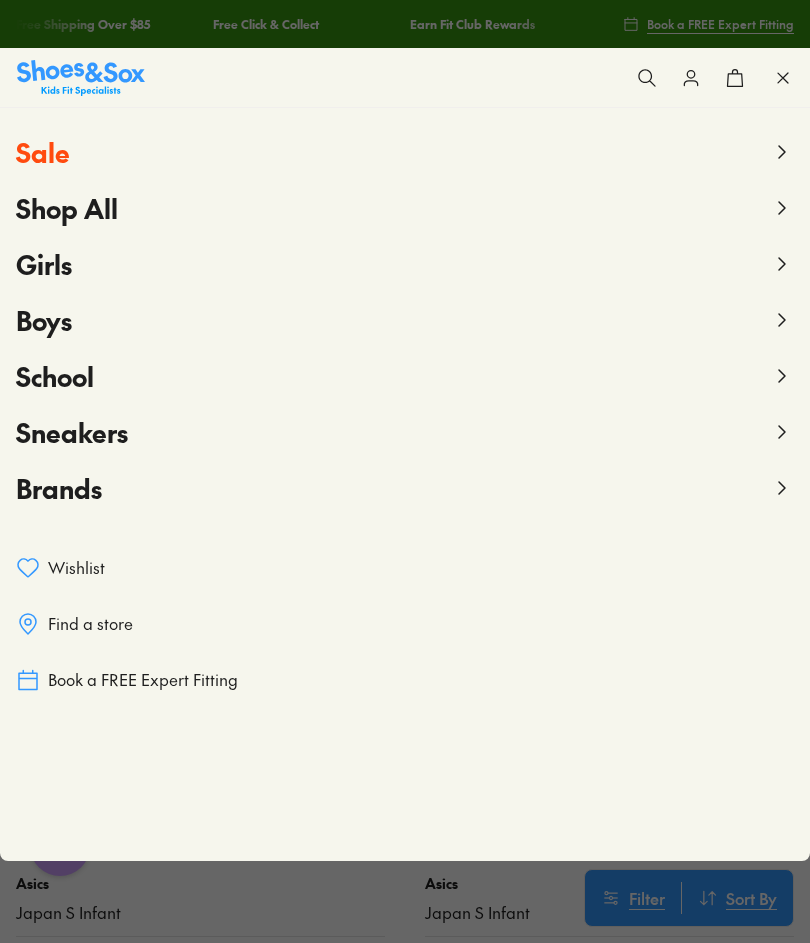 click on "Shop All" at bounding box center [67, 208] 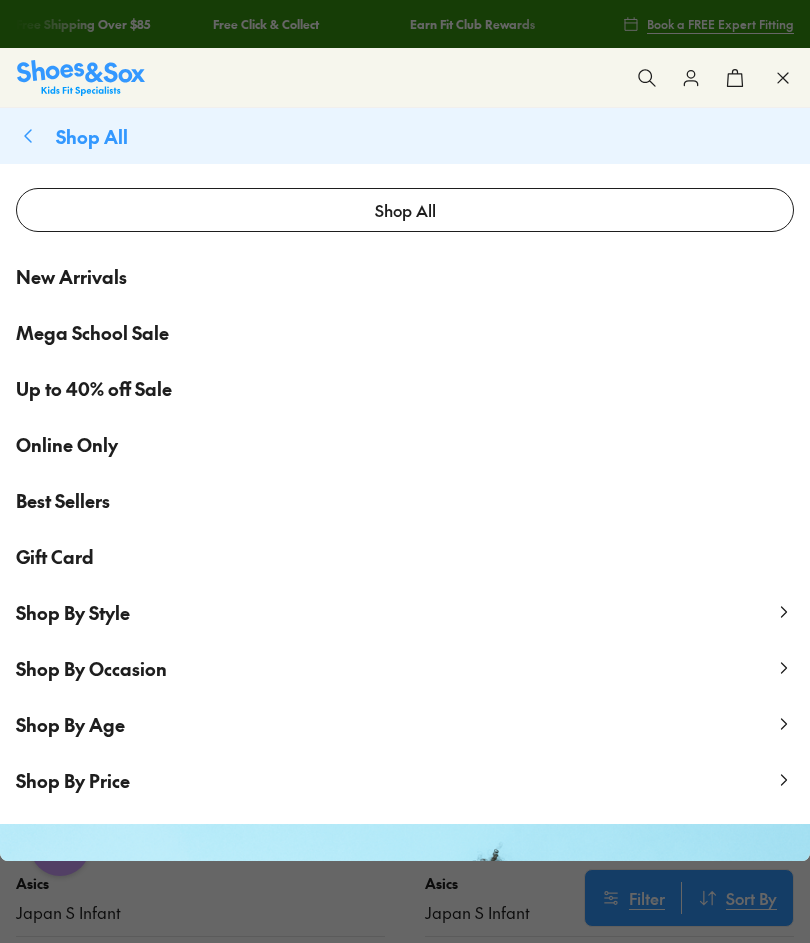 click 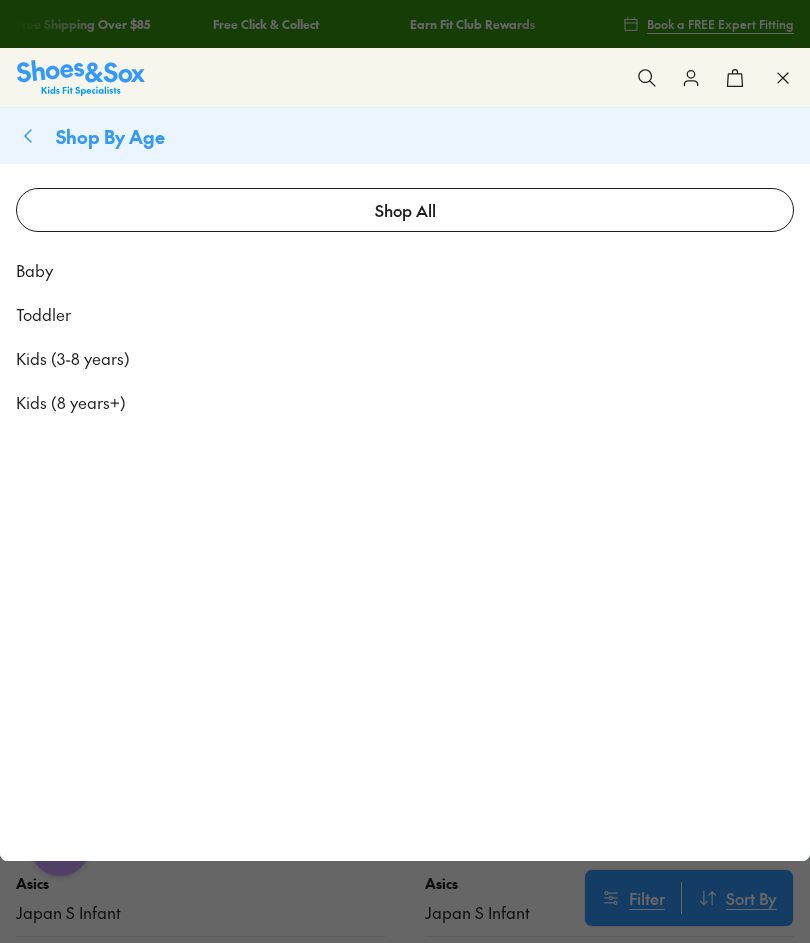 click on "Kids (8 years+)" at bounding box center [405, 402] 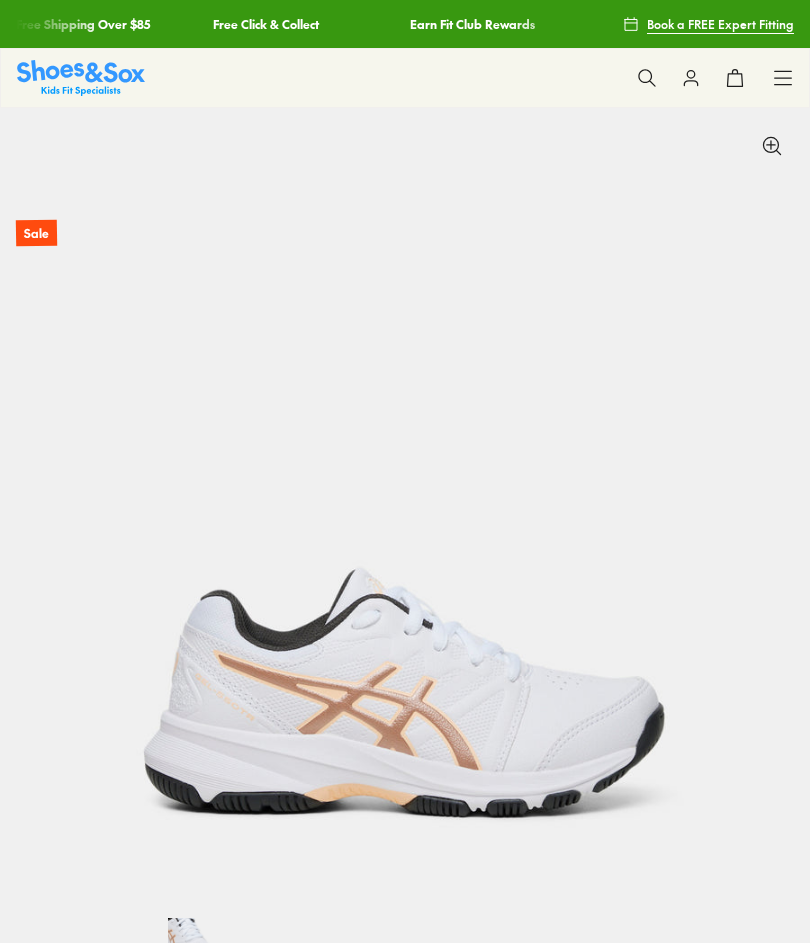 scroll, scrollTop: 0, scrollLeft: 0, axis: both 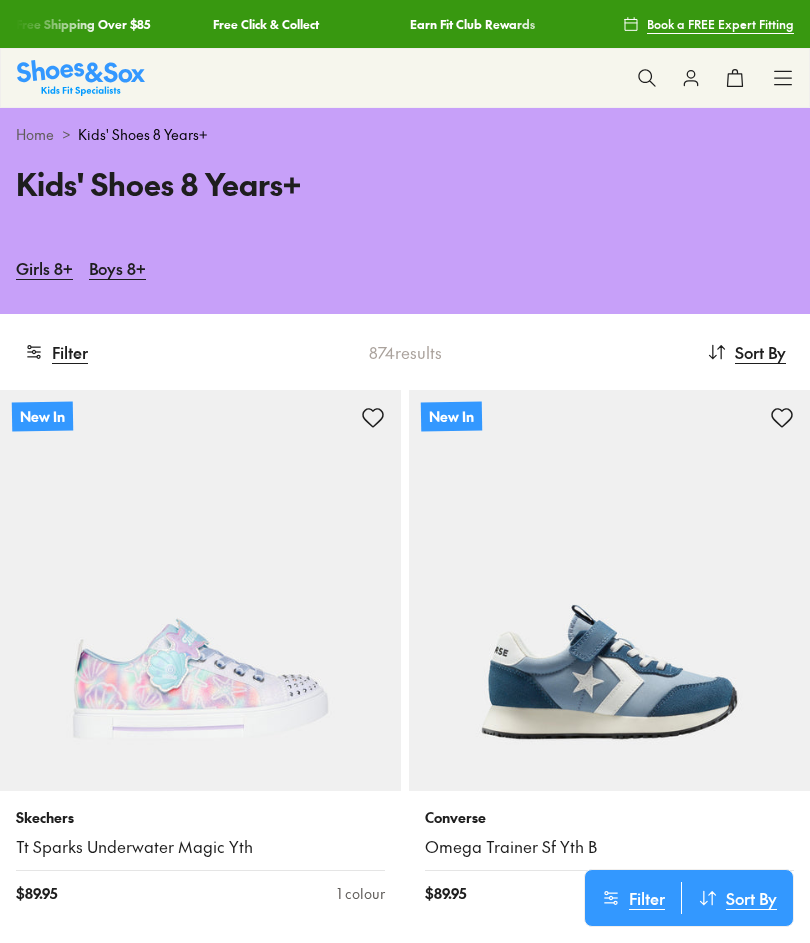 click on "Filter" at bounding box center (56, 352) 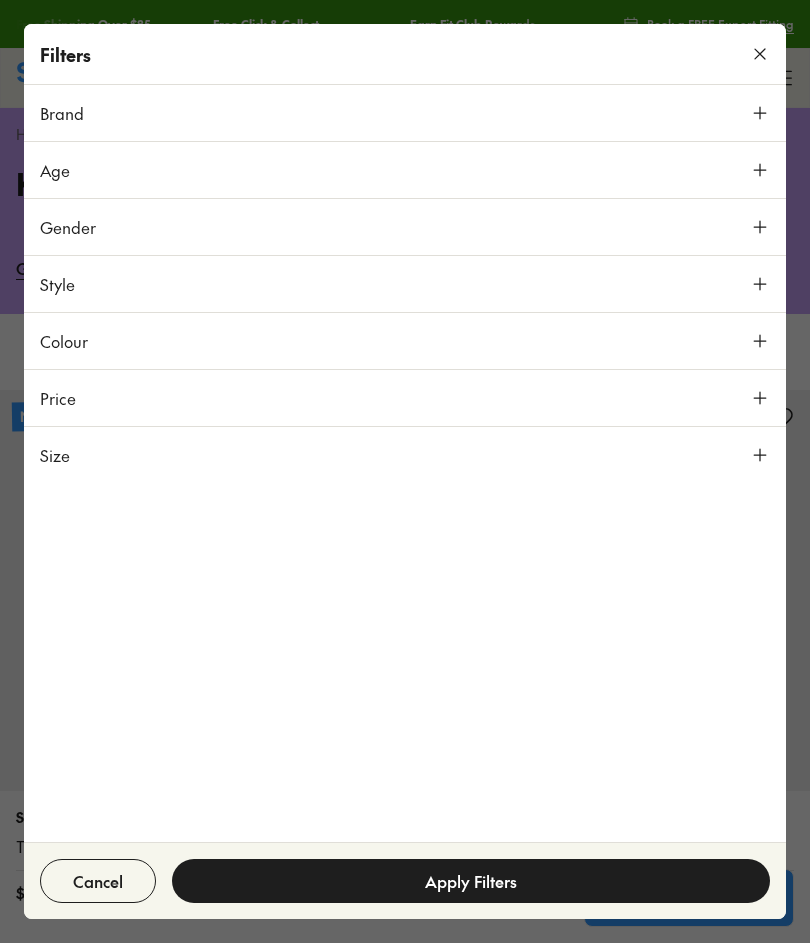 click on "Size" at bounding box center (55, 455) 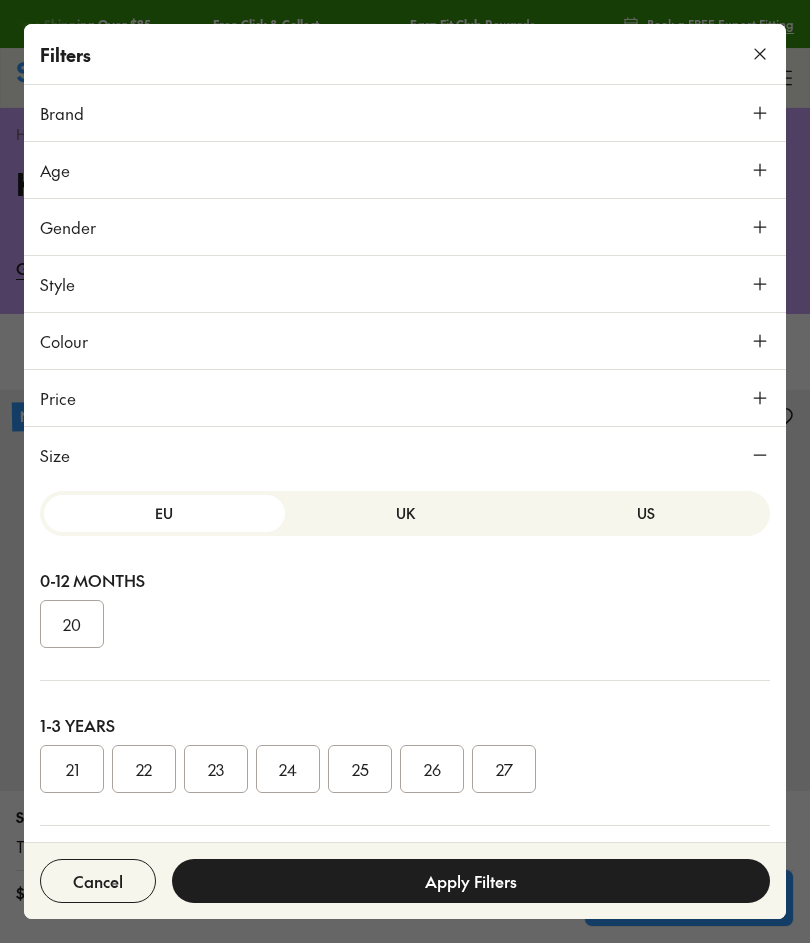 scroll, scrollTop: 0, scrollLeft: 0, axis: both 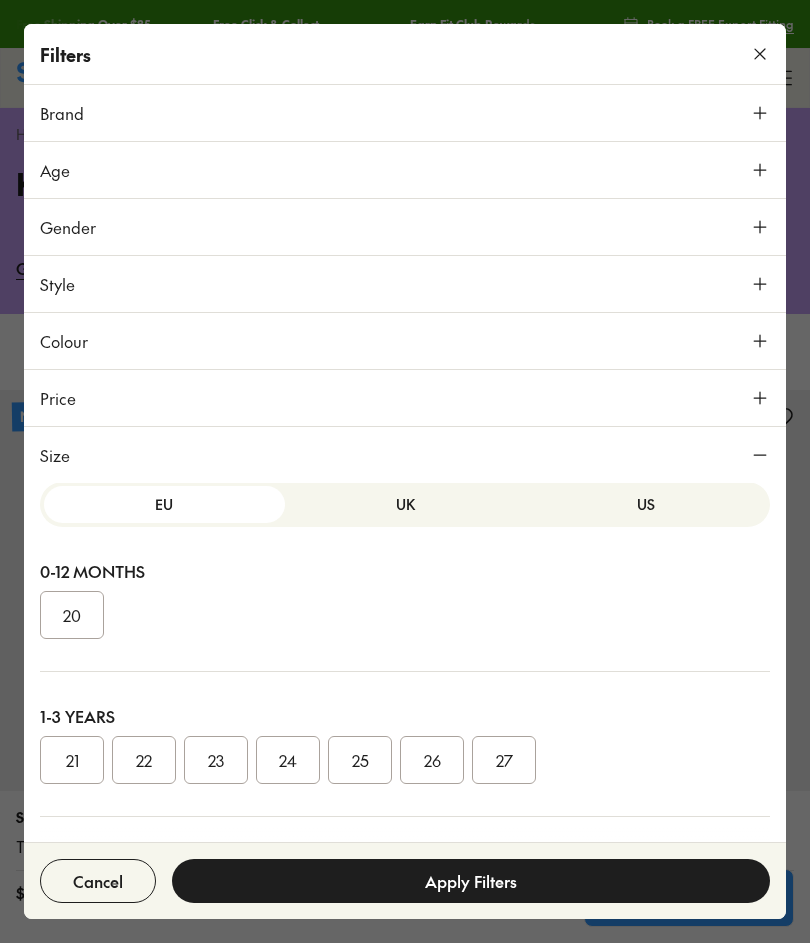 click on "US" at bounding box center [645, 504] 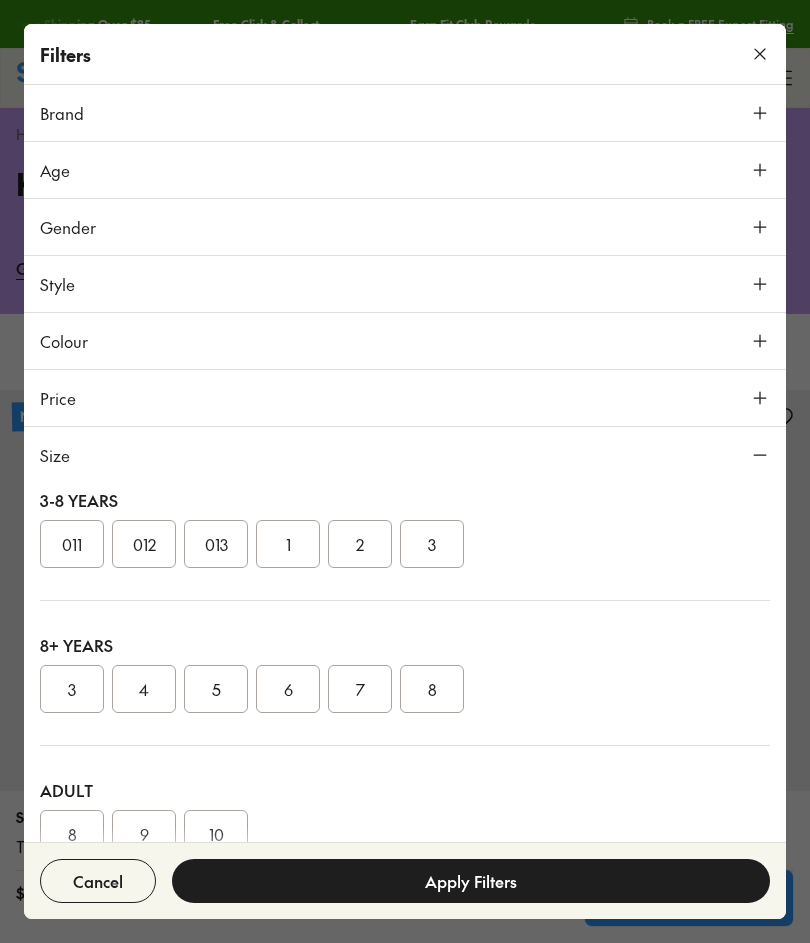 scroll, scrollTop: 372, scrollLeft: 0, axis: vertical 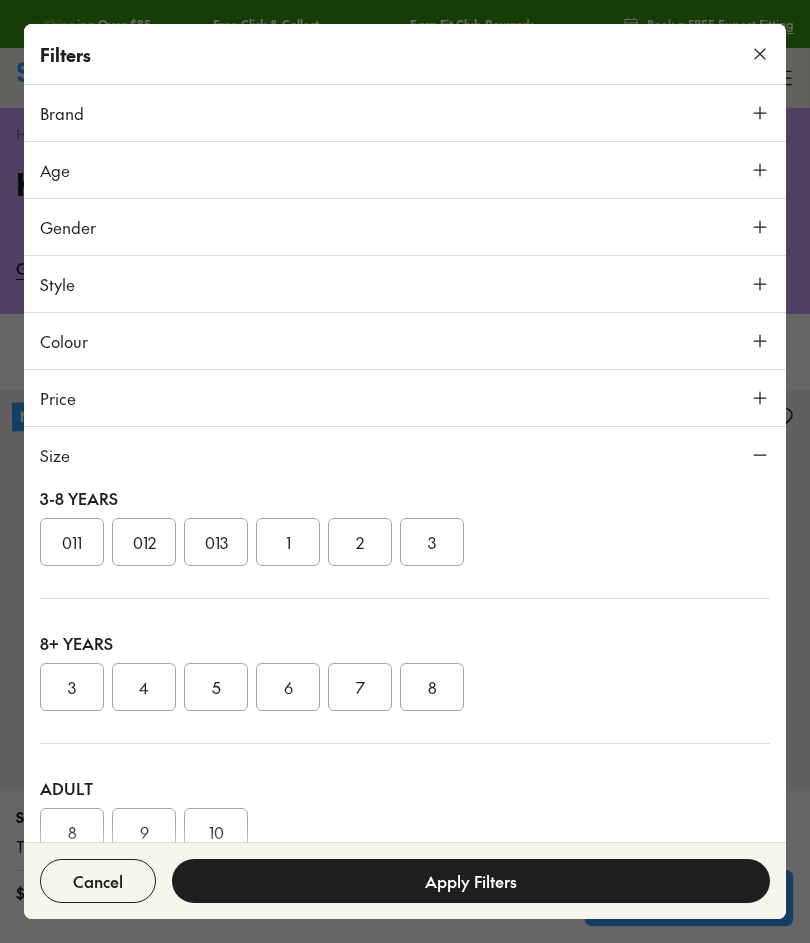 click on "4" at bounding box center (144, 687) 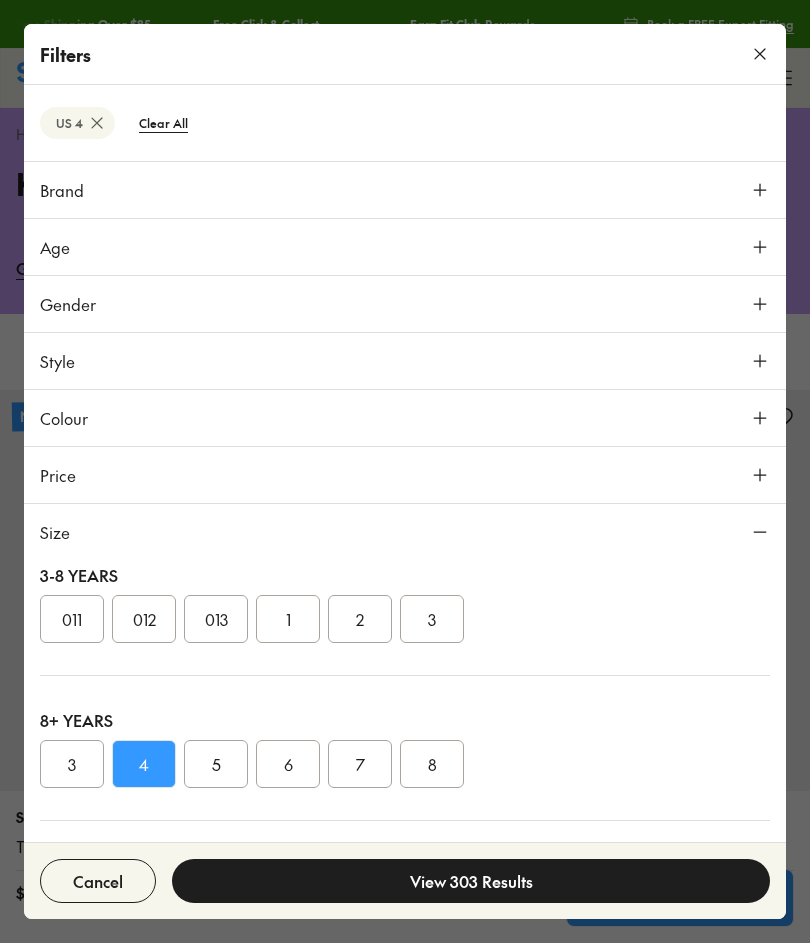 scroll, scrollTop: 290, scrollLeft: 0, axis: vertical 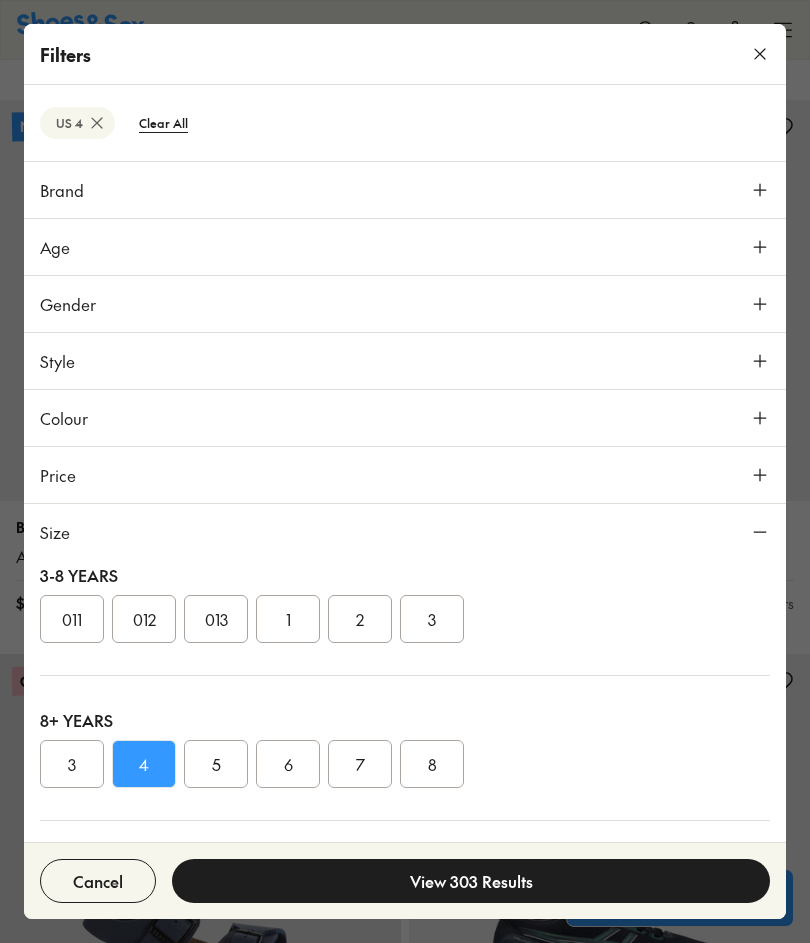 click 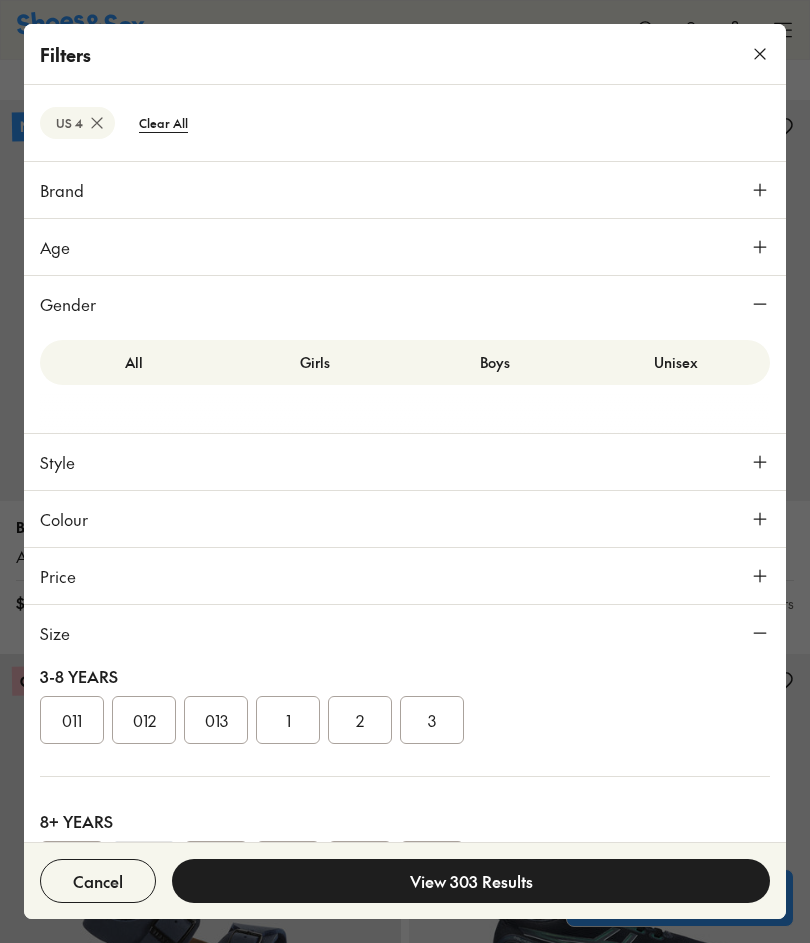 click on "Girls" at bounding box center (315, 362) 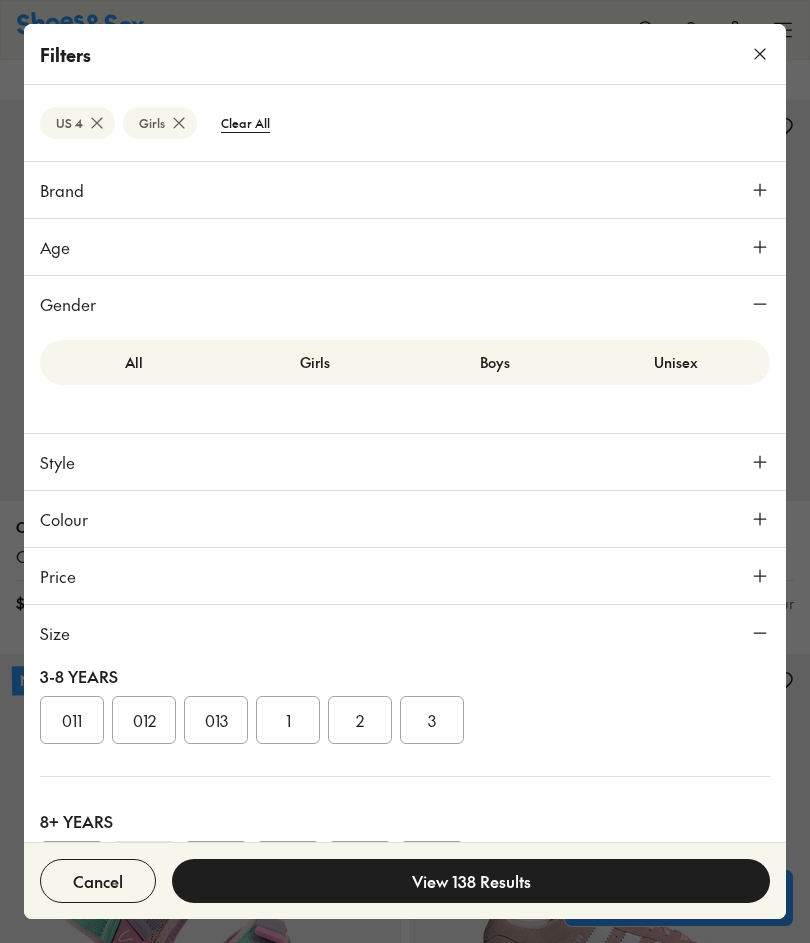 click on "View 138 Results" at bounding box center [471, 881] 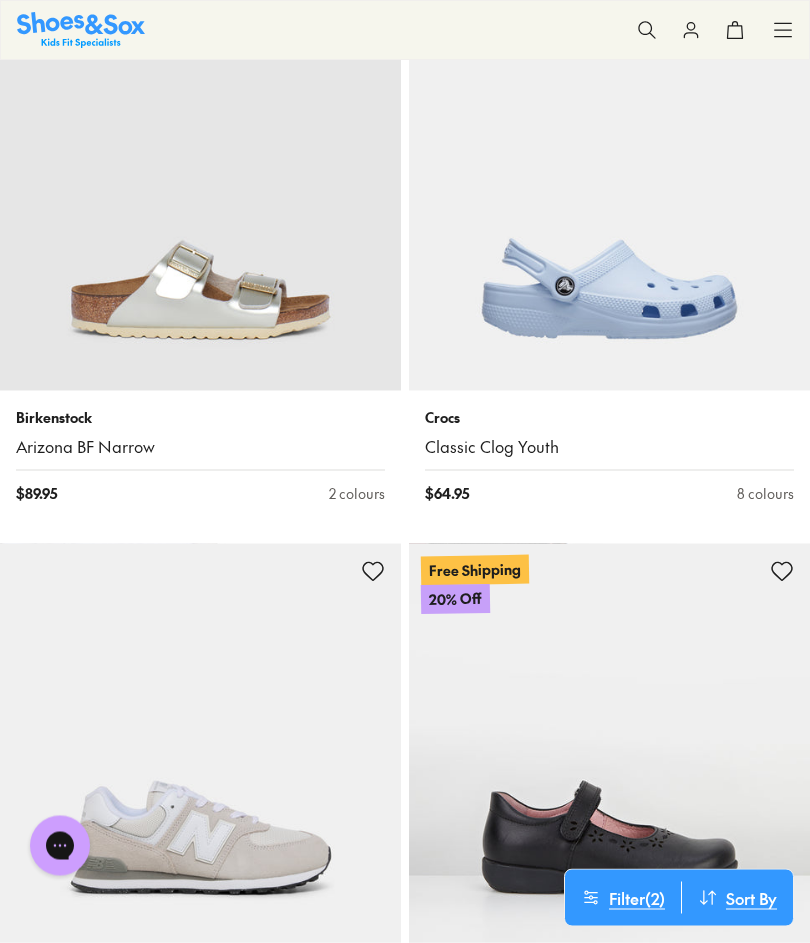 scroll, scrollTop: 9271, scrollLeft: 0, axis: vertical 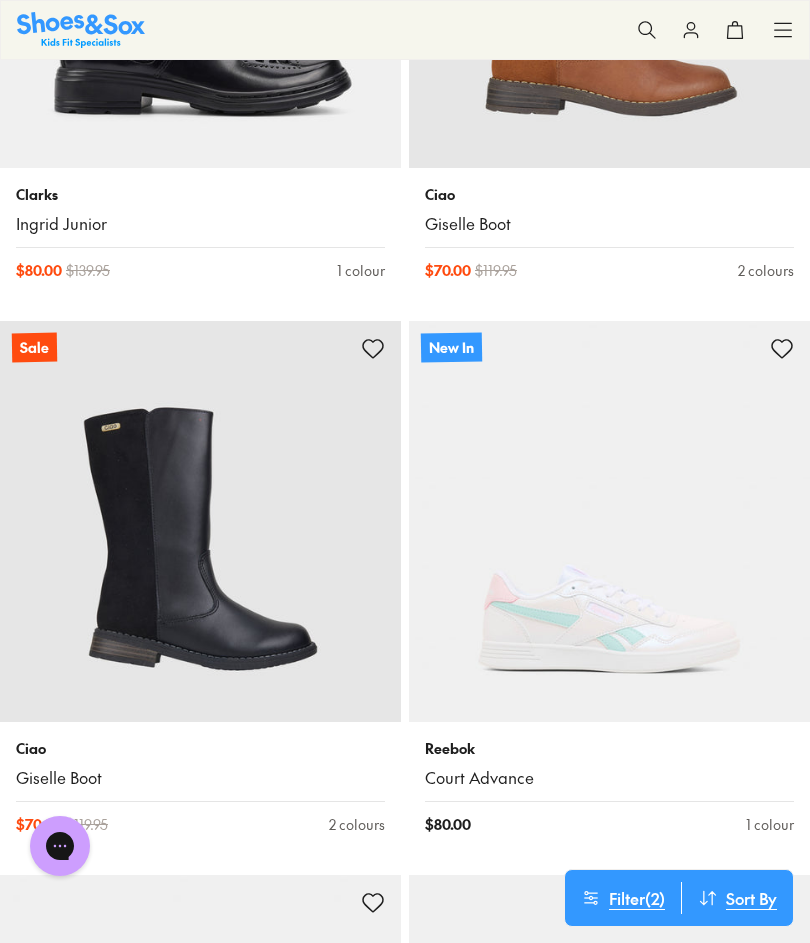click at bounding box center [609, 521] 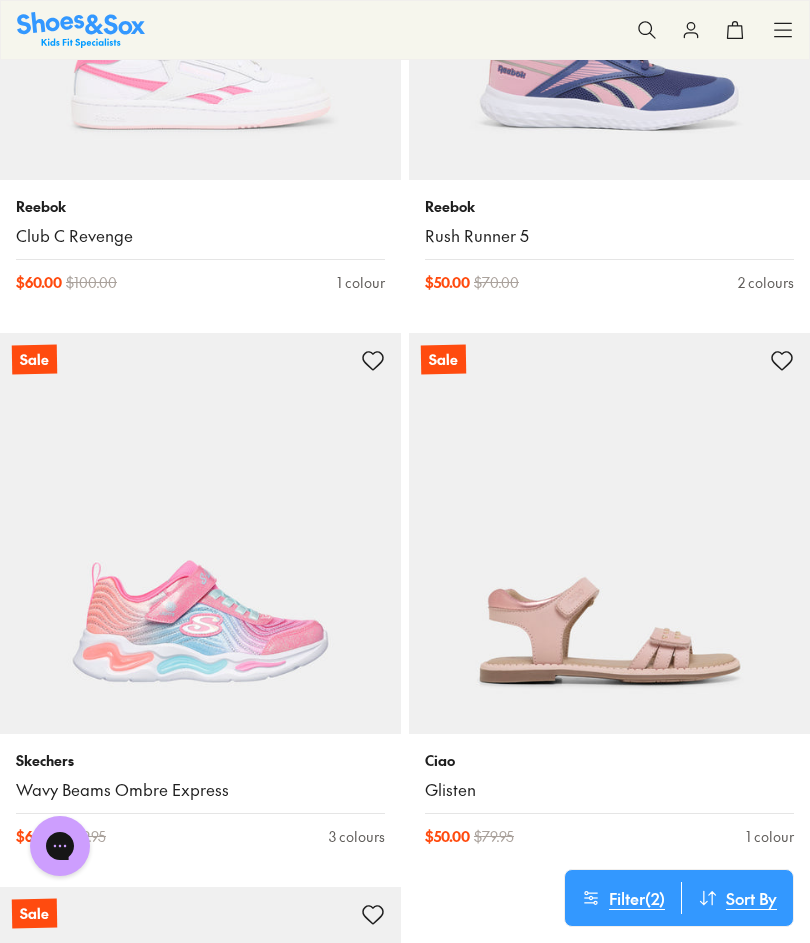scroll, scrollTop: 36322, scrollLeft: 0, axis: vertical 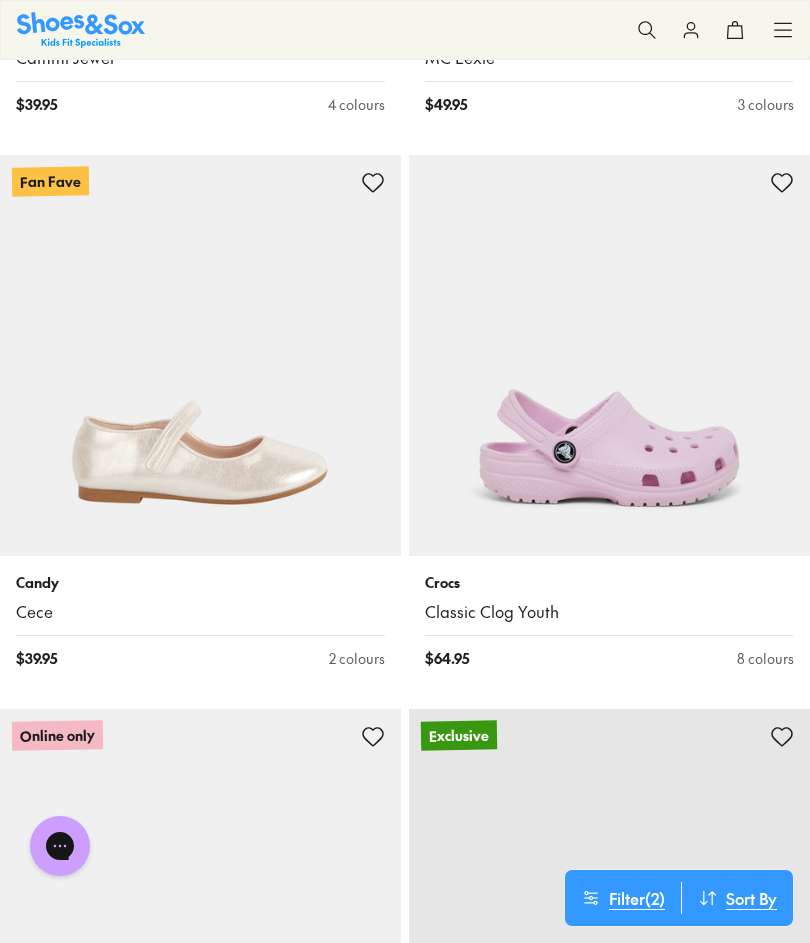 click 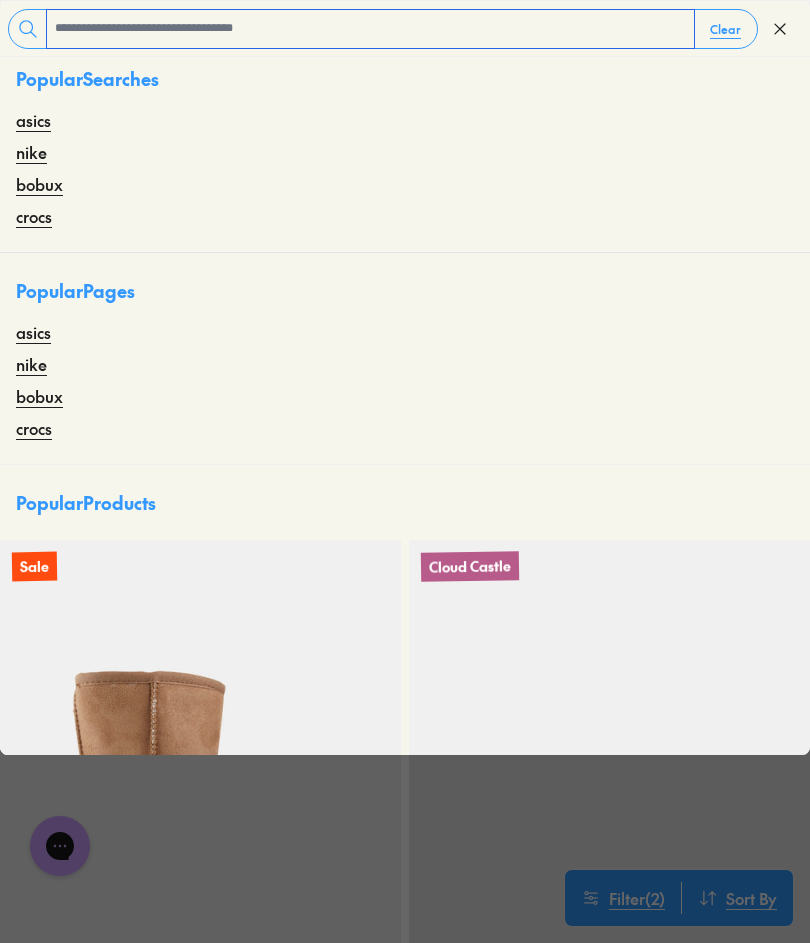 click at bounding box center (370, 29) 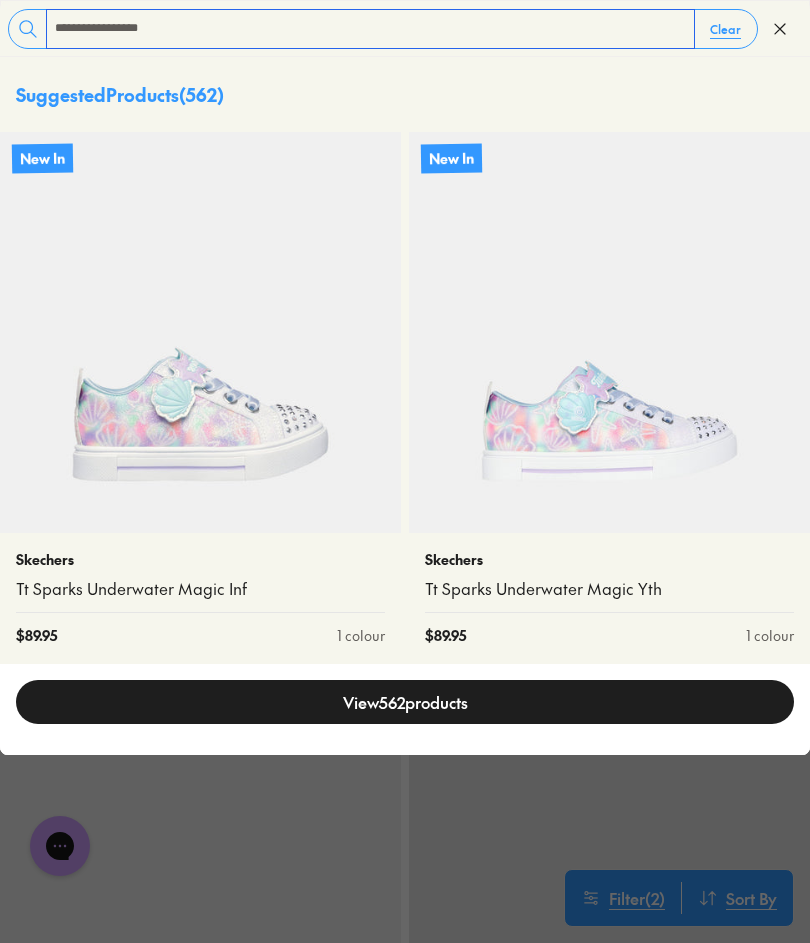type on "**********" 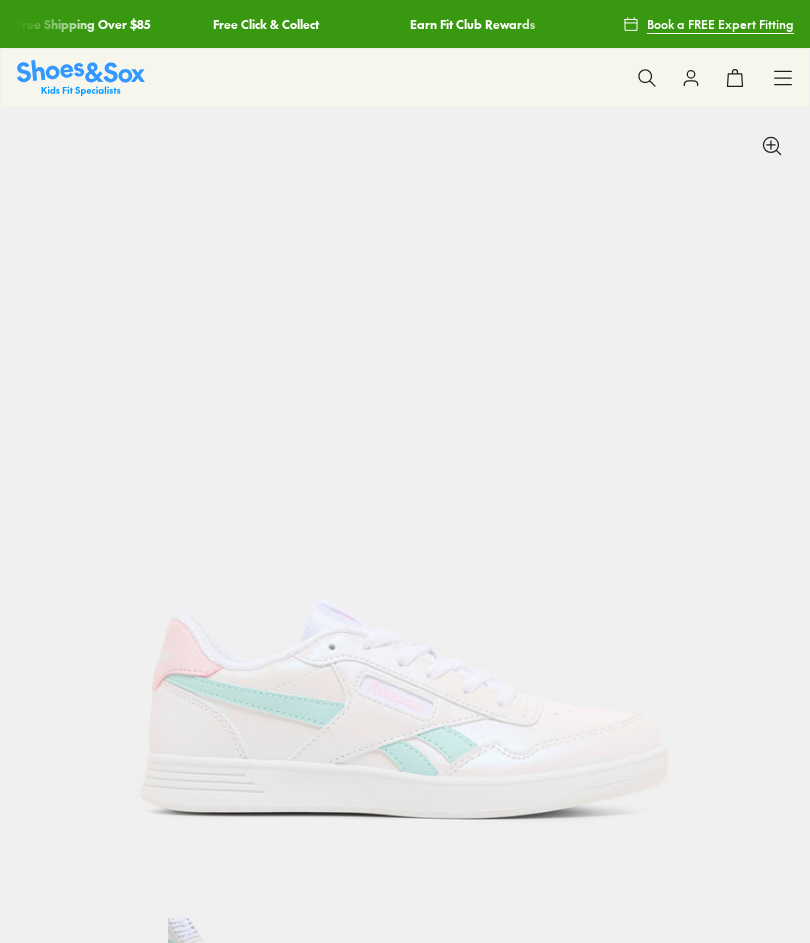 scroll, scrollTop: 0, scrollLeft: 0, axis: both 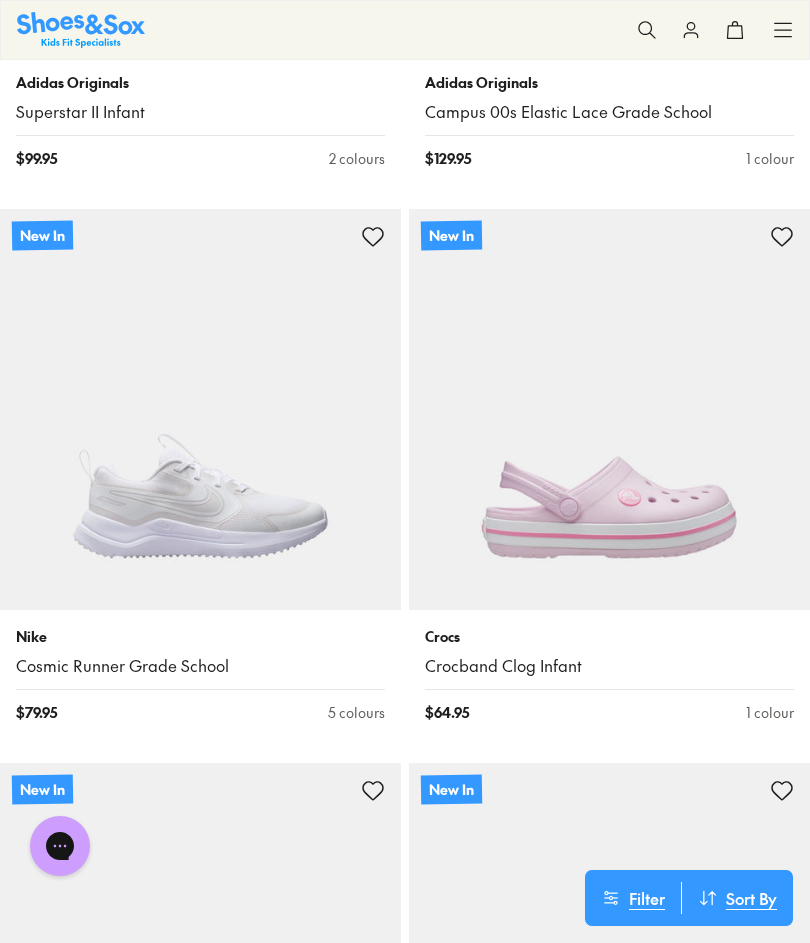click at bounding box center [200, 409] 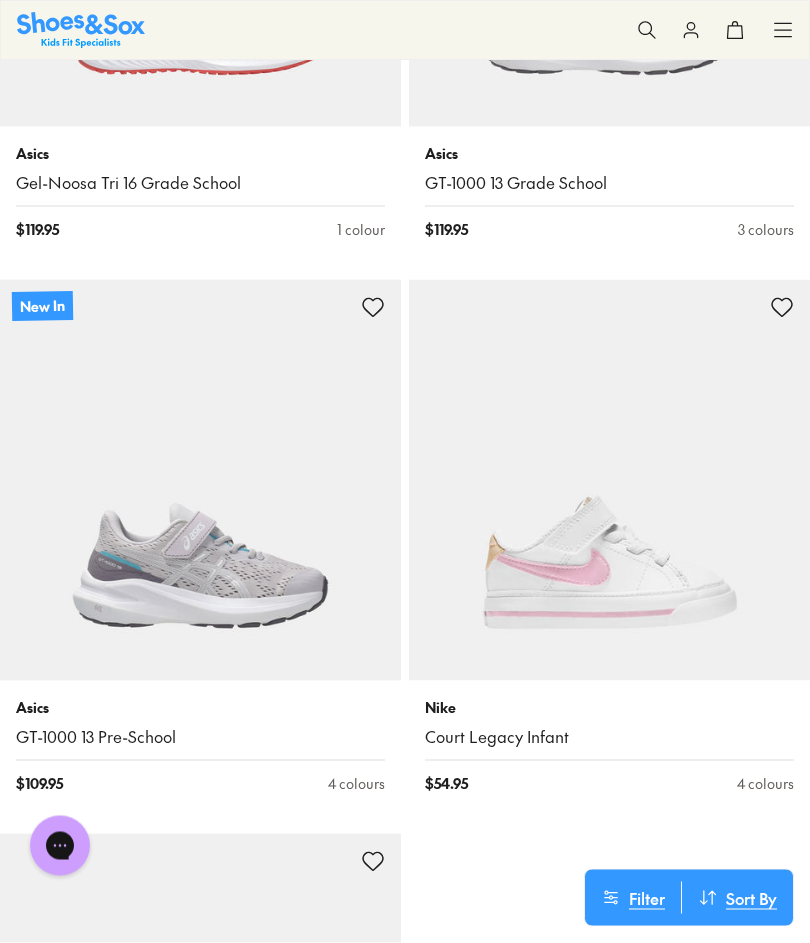 scroll, scrollTop: 11746, scrollLeft: 0, axis: vertical 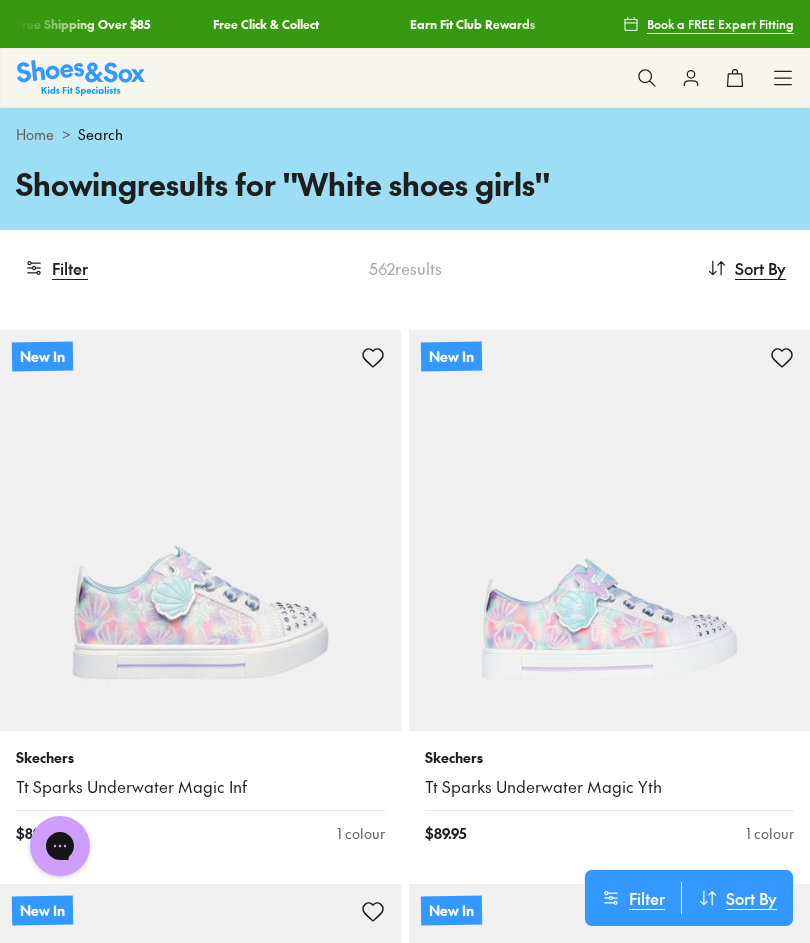 click 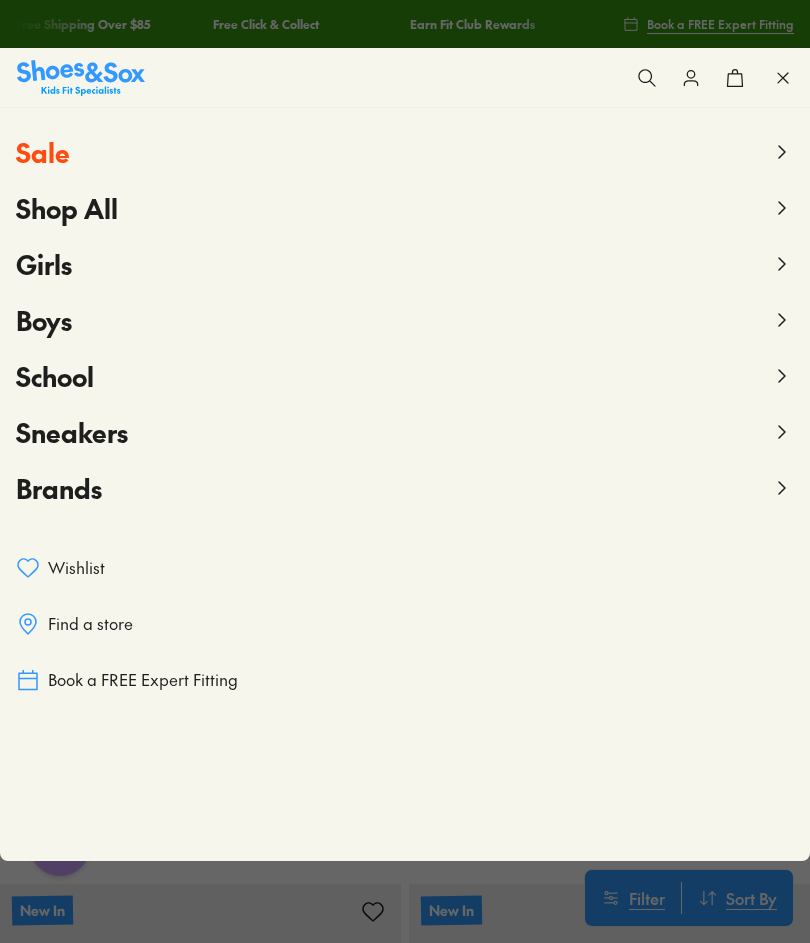 click on "Girls" at bounding box center [44, 264] 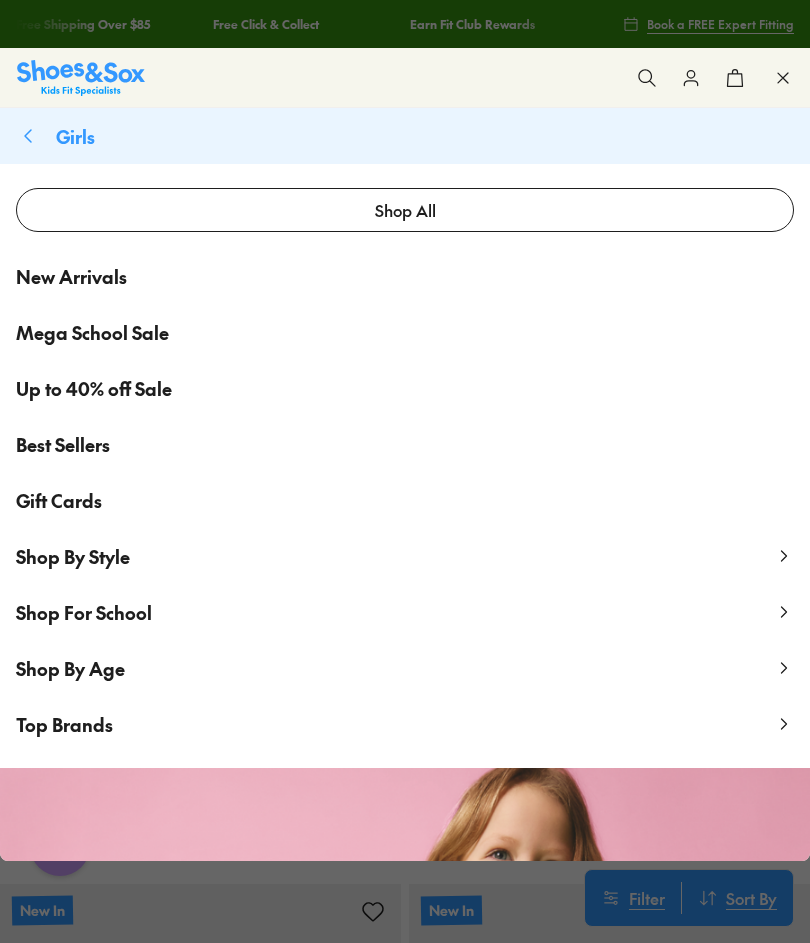 click on "Shop All" at bounding box center (405, 210) 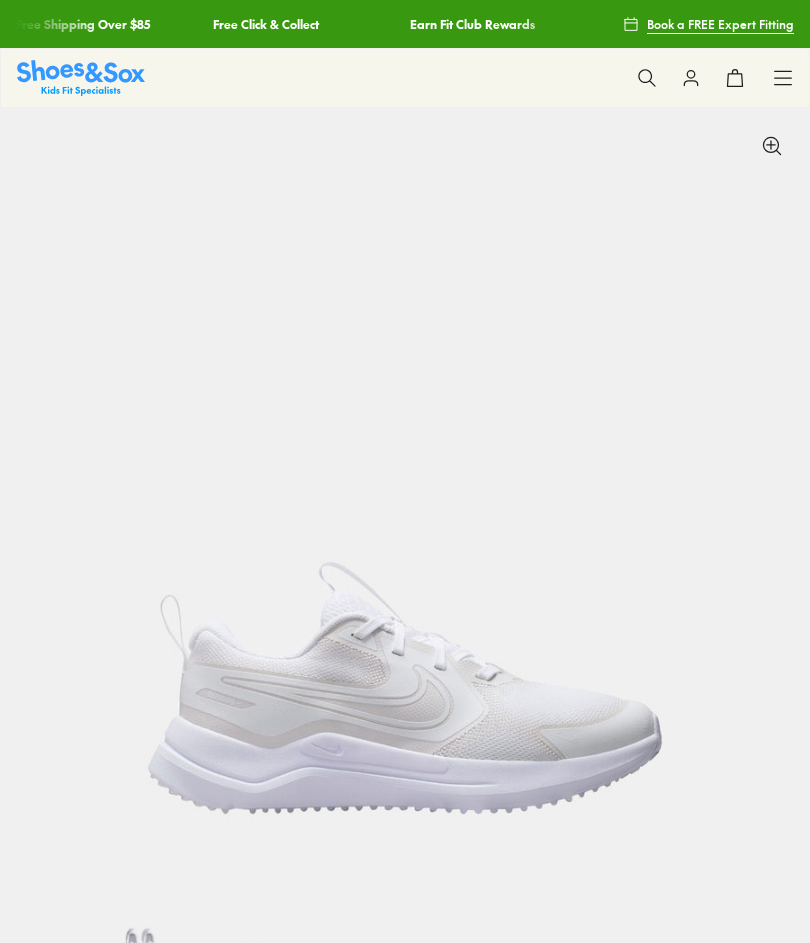 scroll, scrollTop: 27, scrollLeft: 0, axis: vertical 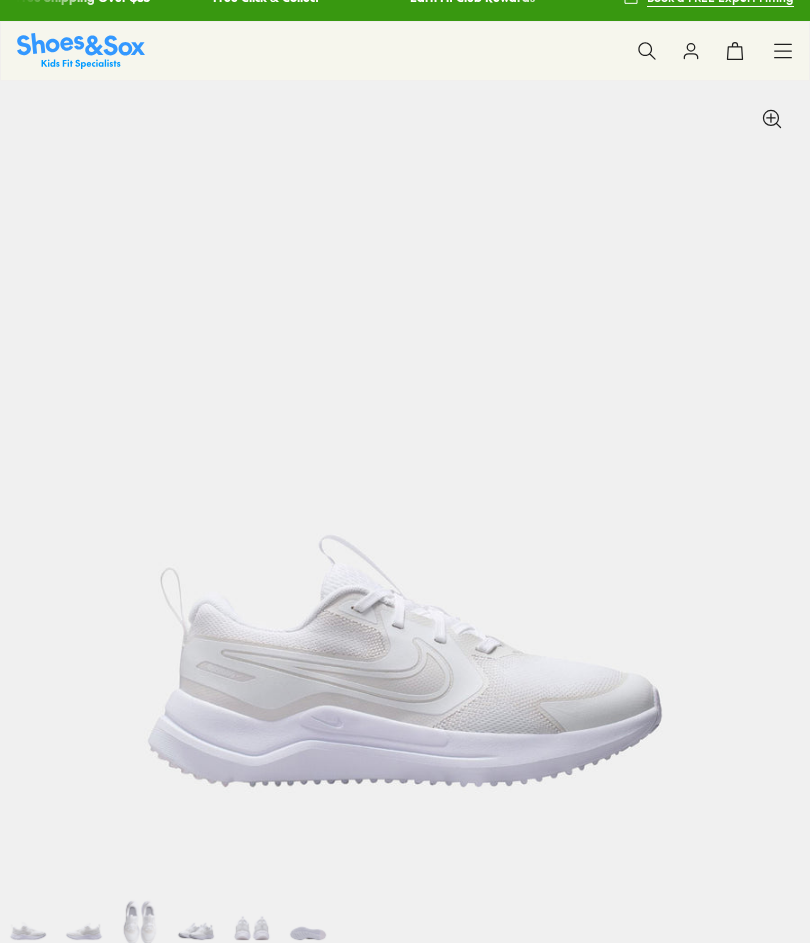 select on "*" 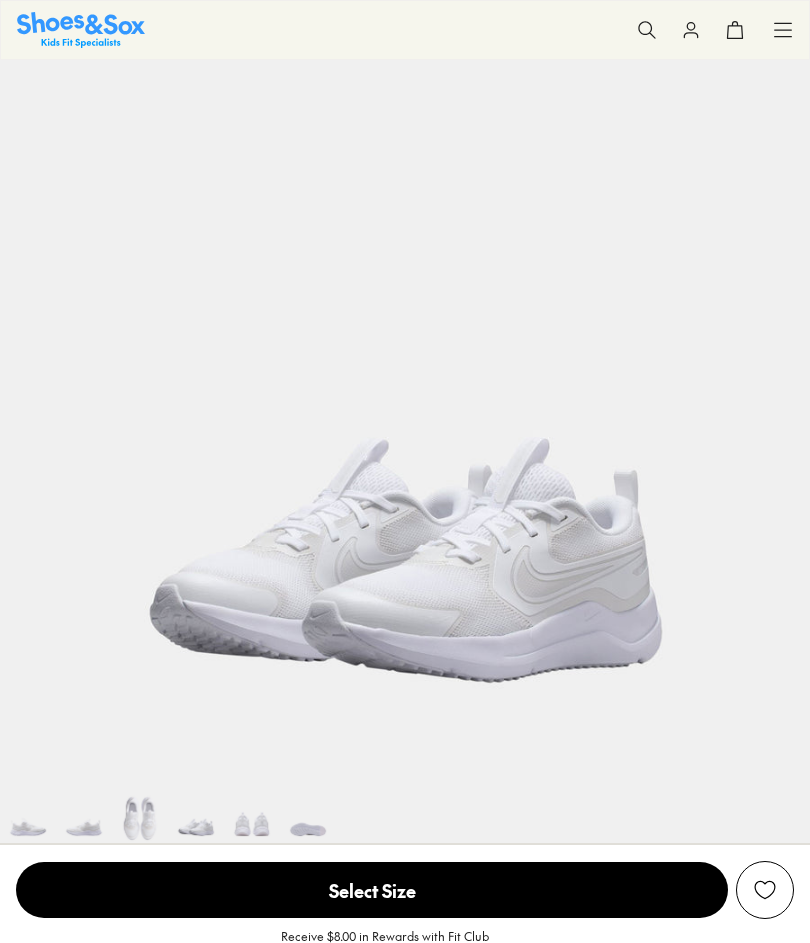scroll, scrollTop: 0, scrollLeft: 0, axis: both 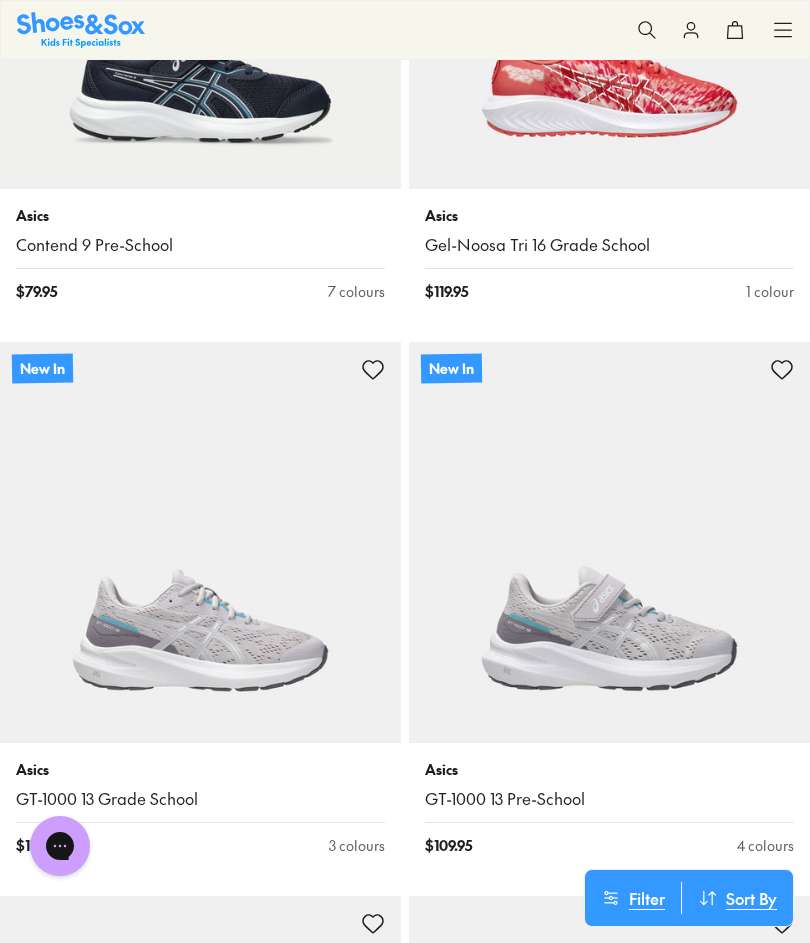 click 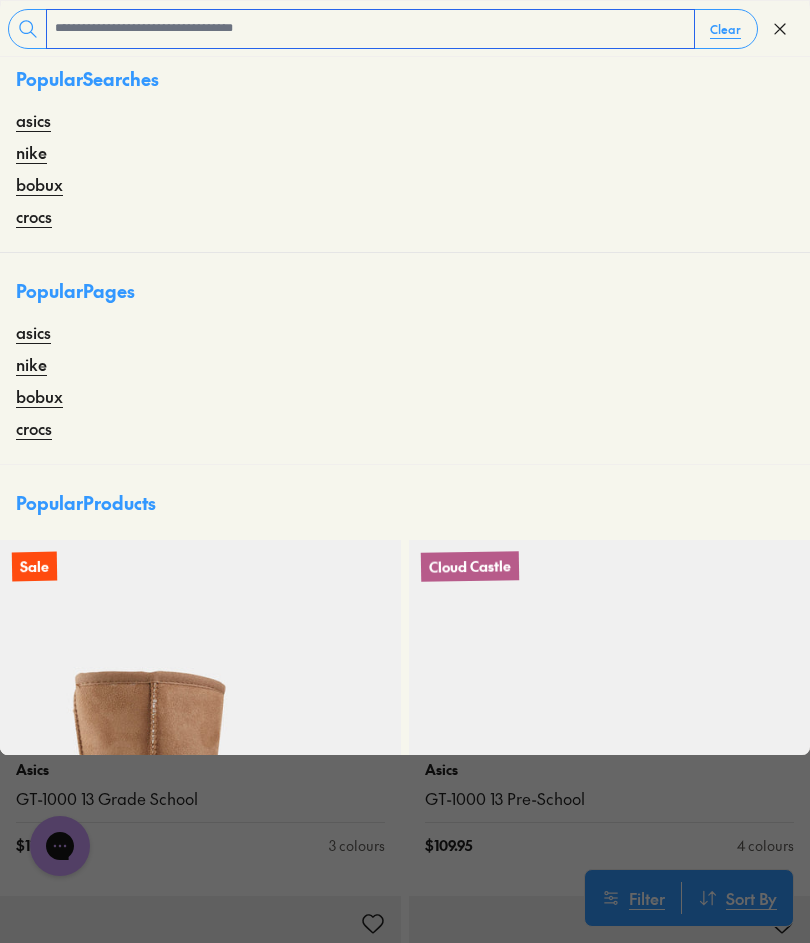 click at bounding box center [370, 29] 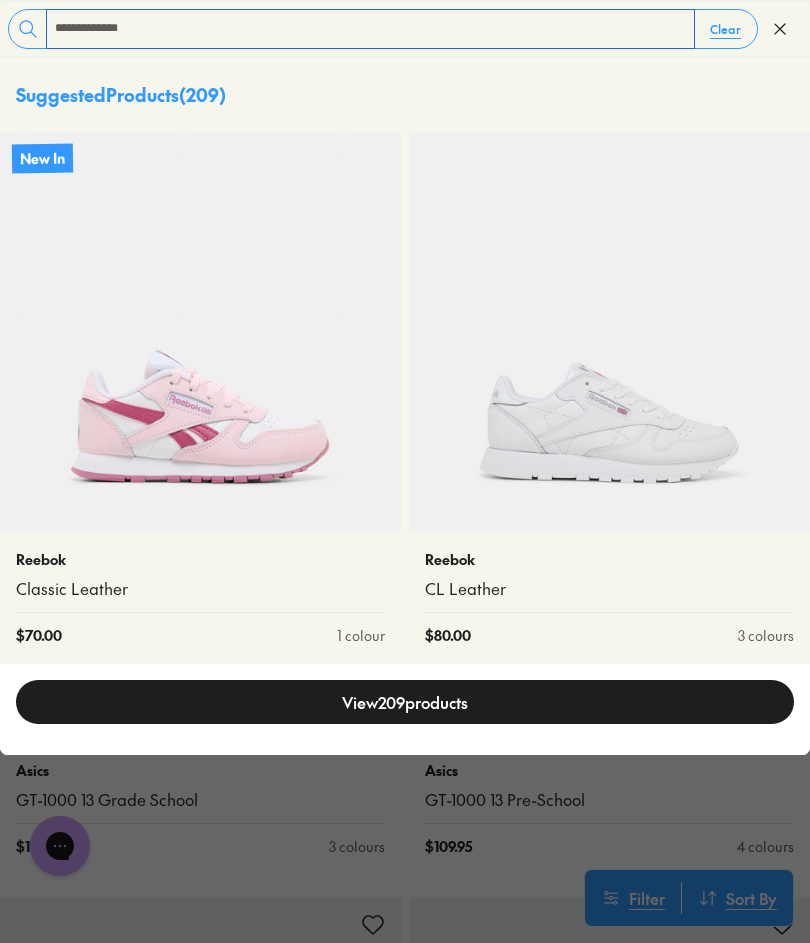 type on "**********" 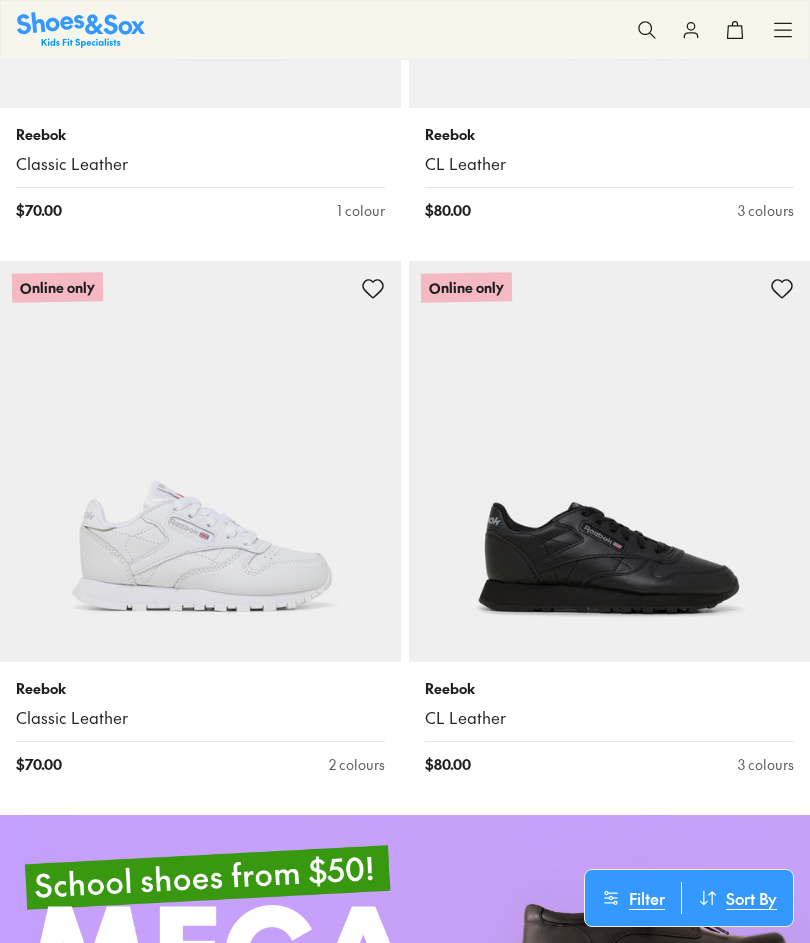 scroll, scrollTop: 607, scrollLeft: 0, axis: vertical 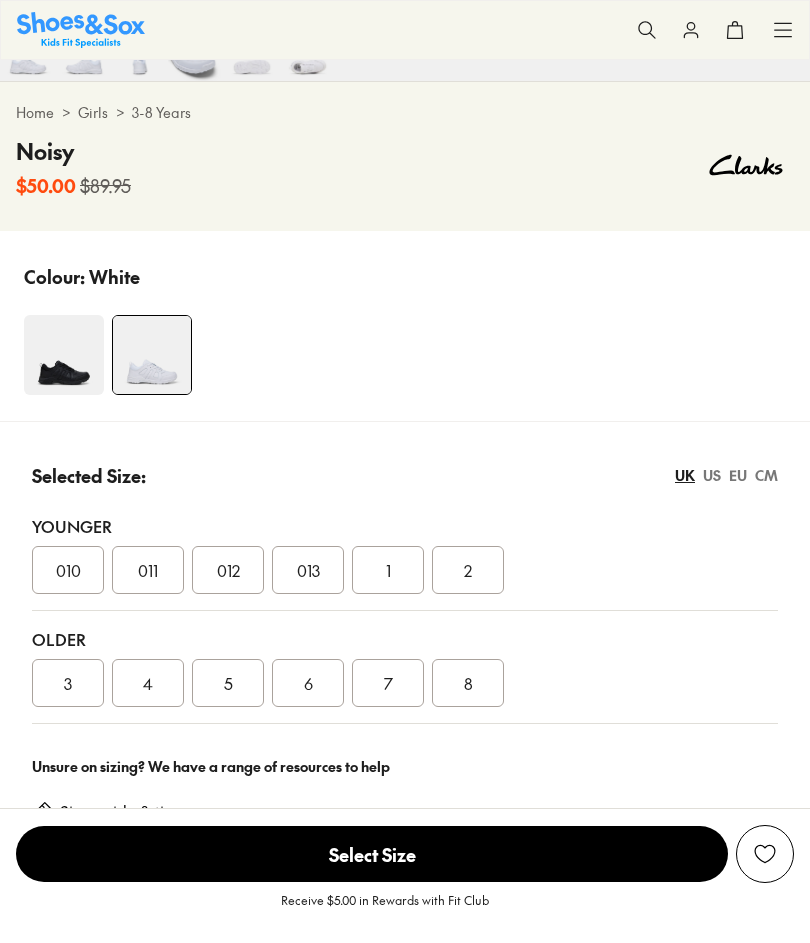 select on "*" 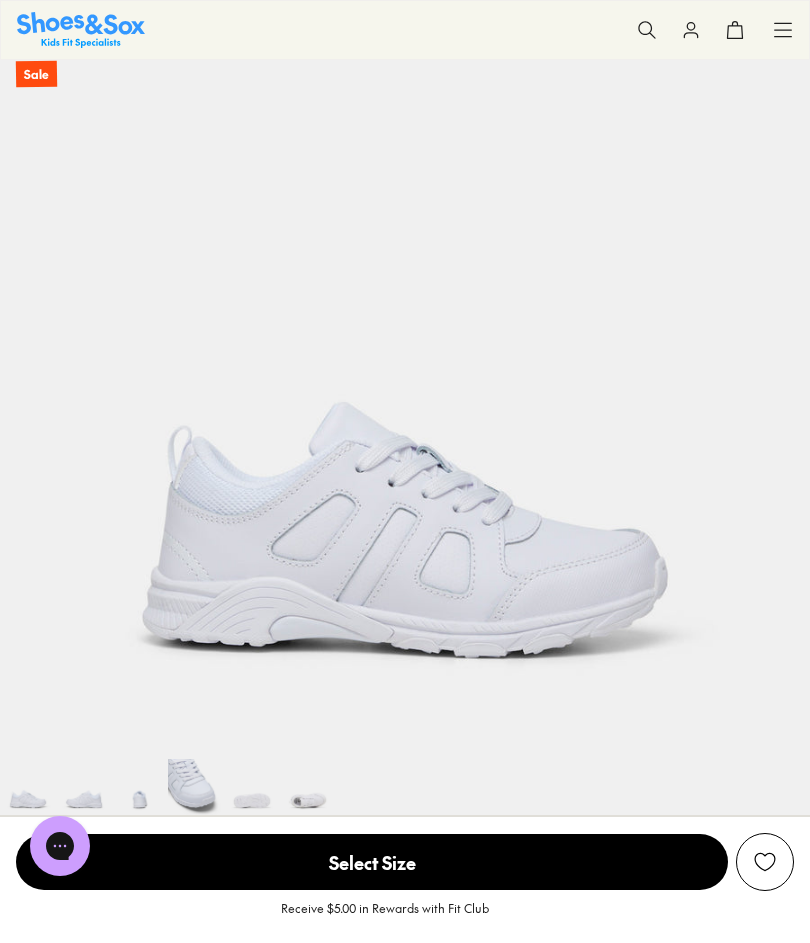 scroll, scrollTop: 0, scrollLeft: 0, axis: both 